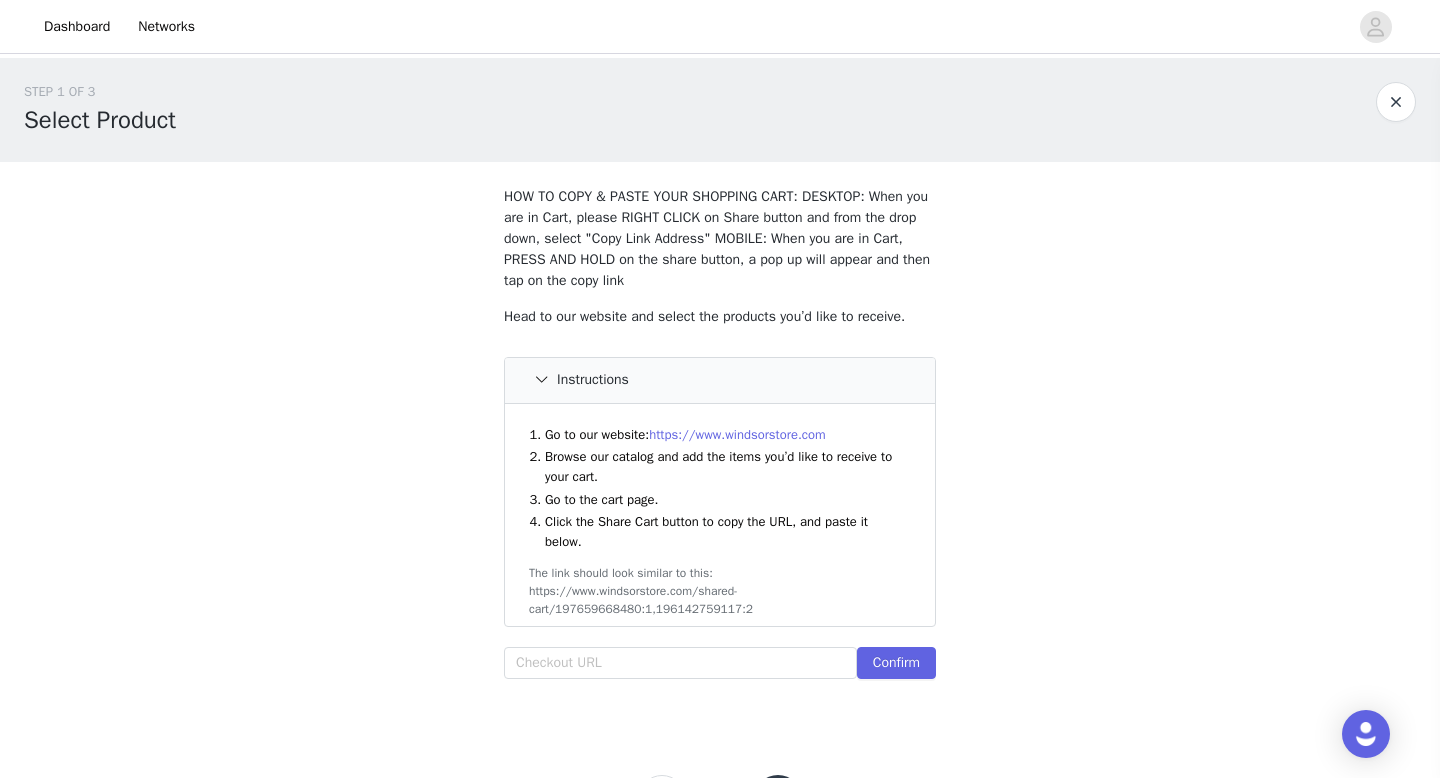 scroll, scrollTop: 35, scrollLeft: 0, axis: vertical 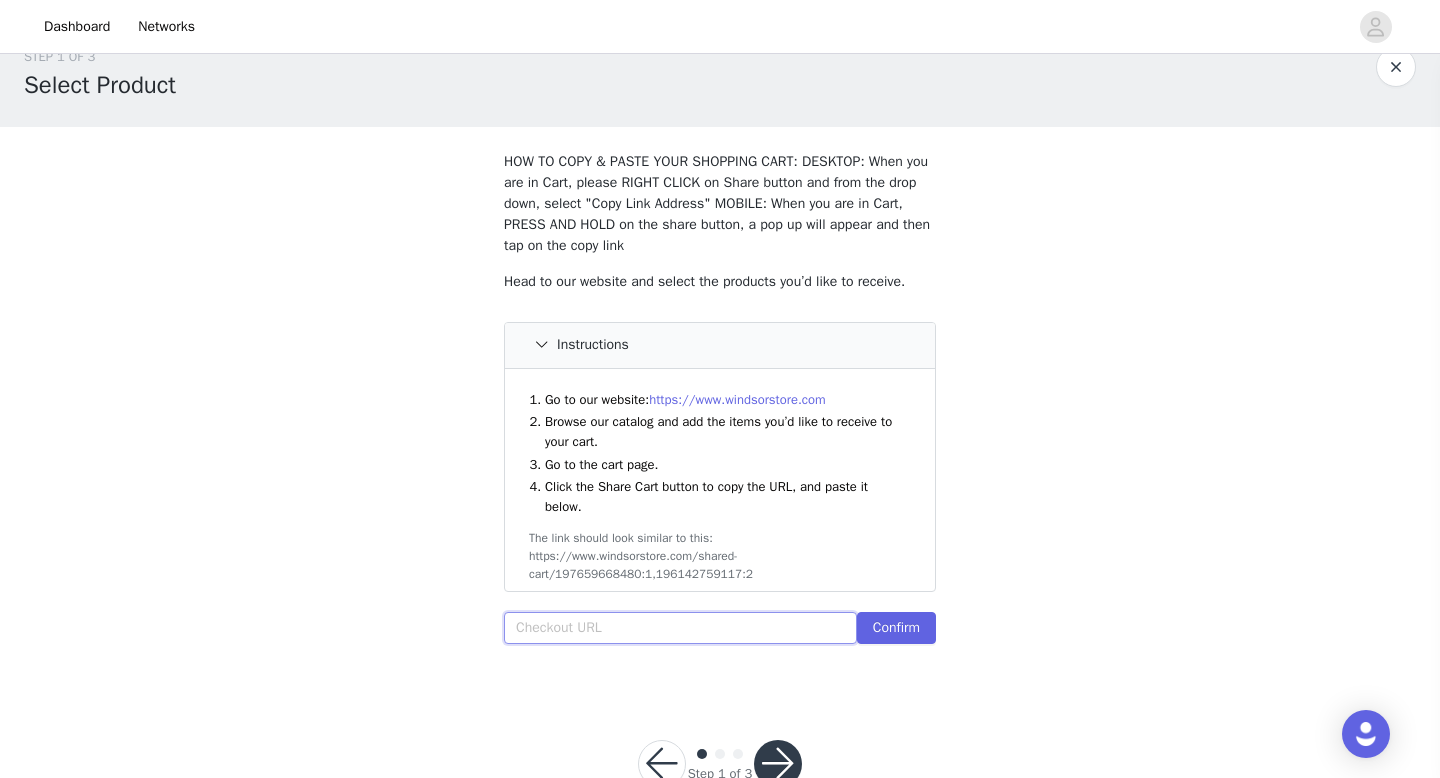 click at bounding box center [680, 628] 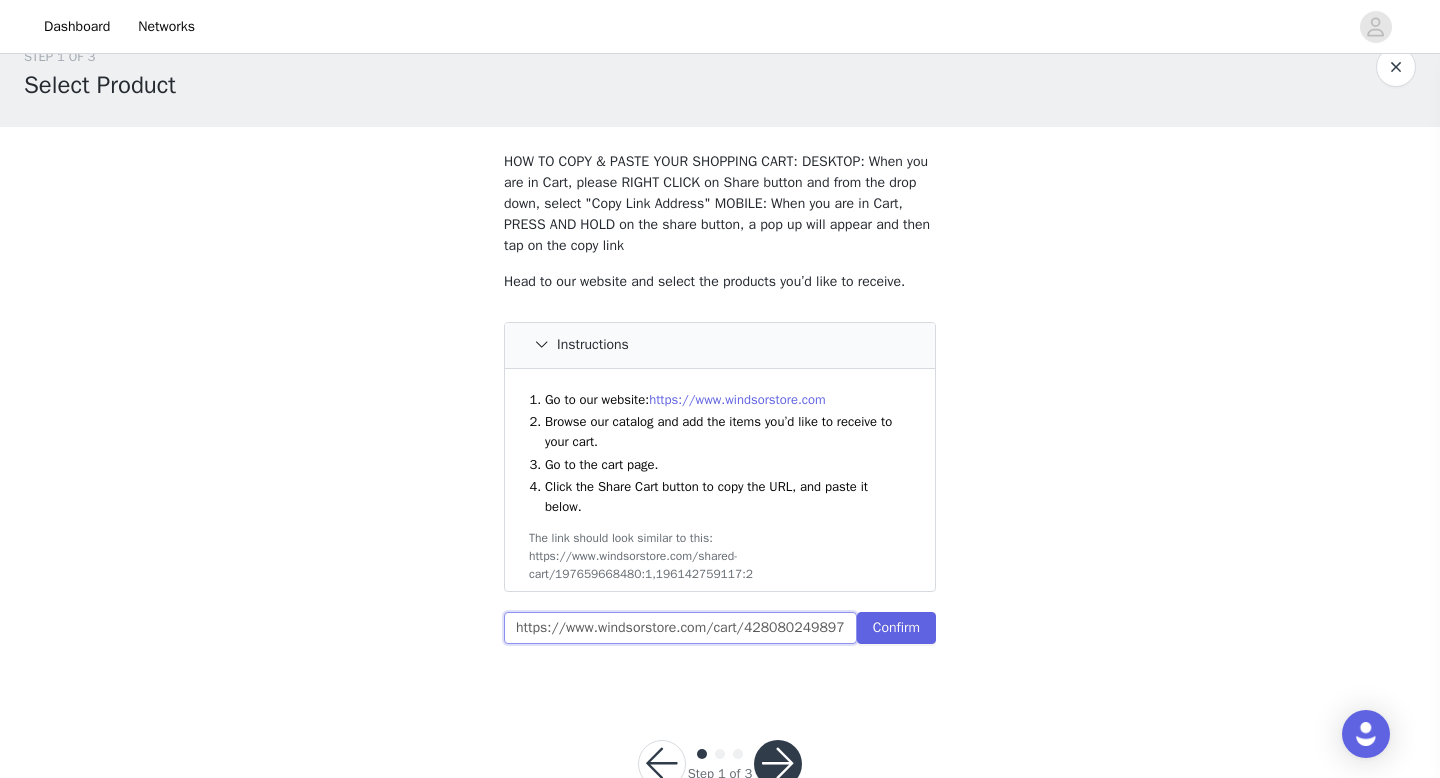 scroll, scrollTop: 0, scrollLeft: 1004, axis: horizontal 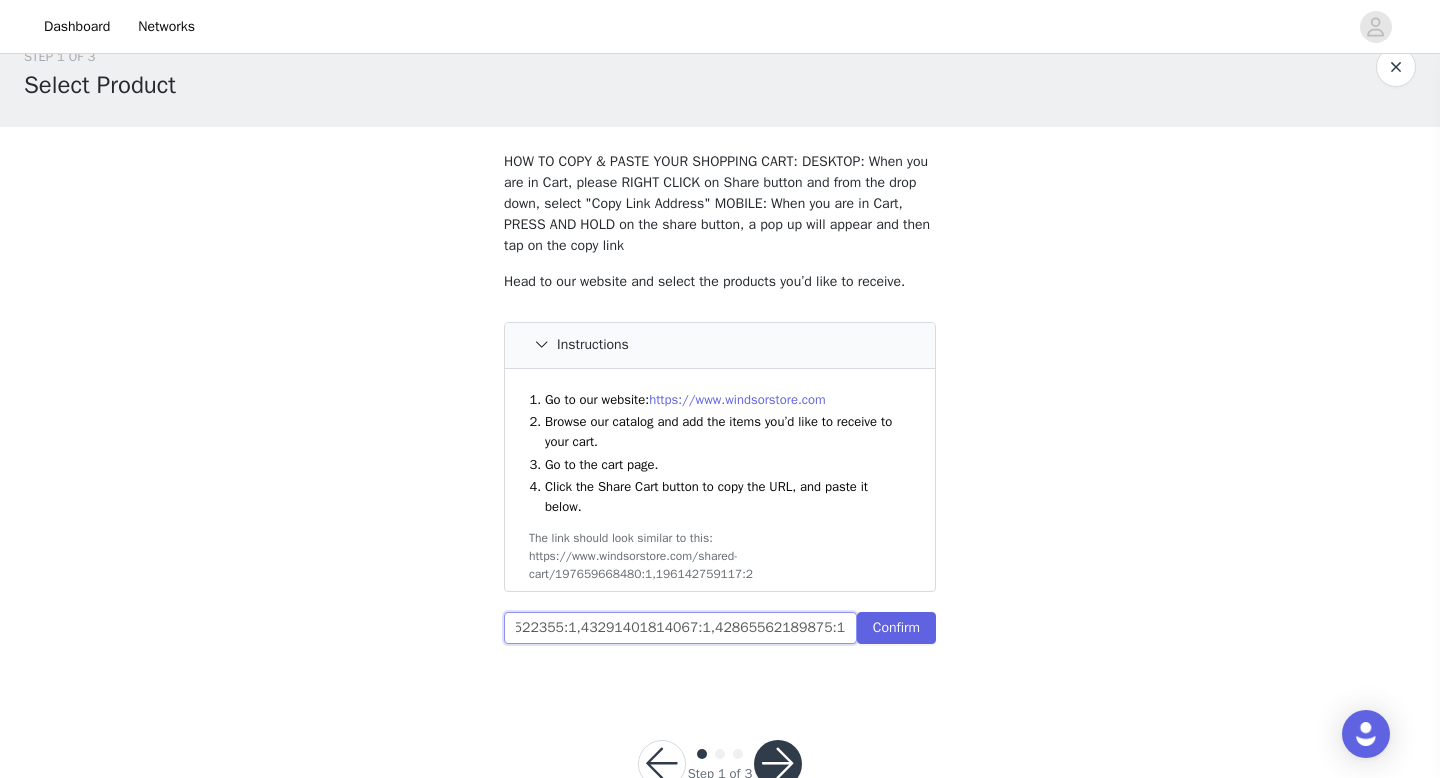 type on "https://www.windsorstore.com/cart/42808024989747:1,42820468965427:1,43292763488307:1,43292759294003:1,42743611359283:1,42842599522355:1,43291401814067:1,42865562189875:1" 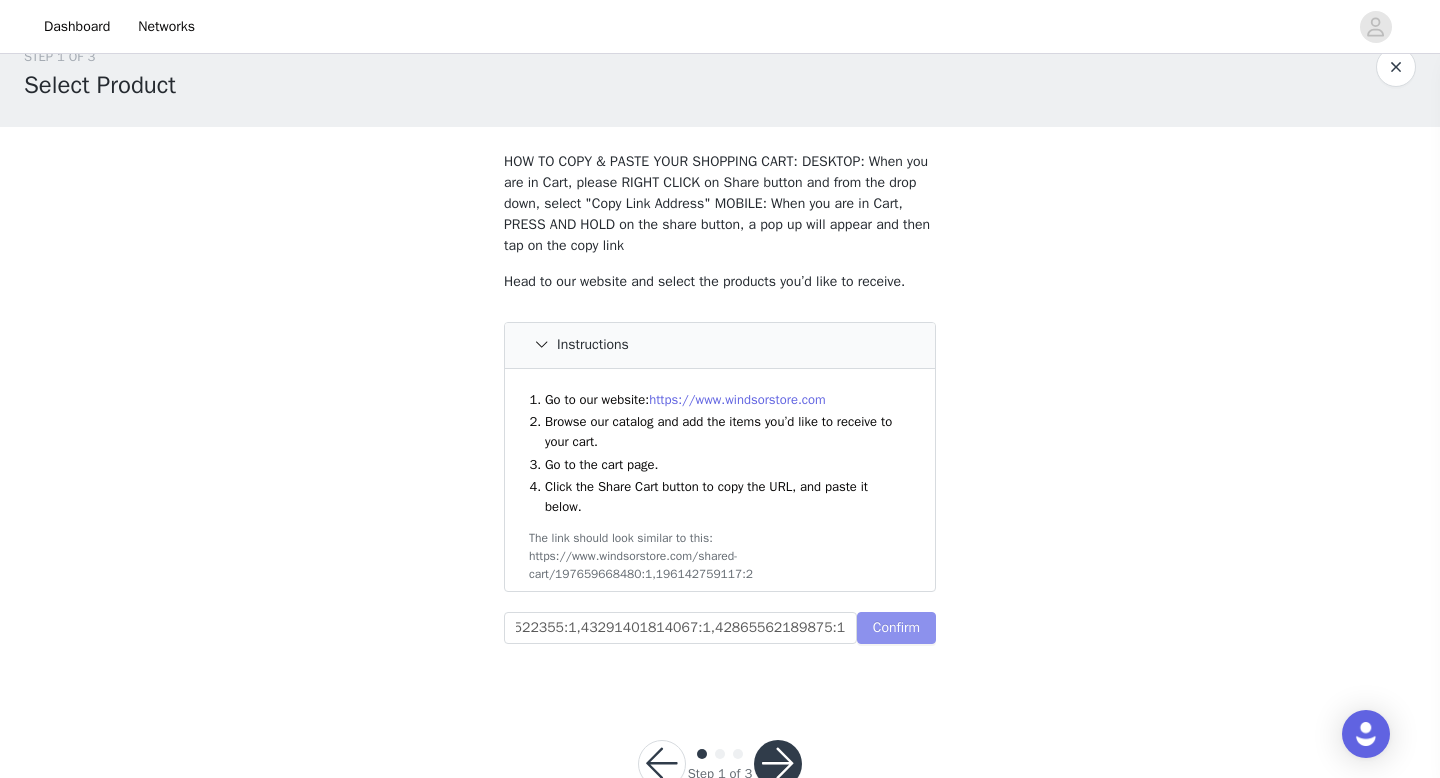 click on "Confirm" at bounding box center [896, 628] 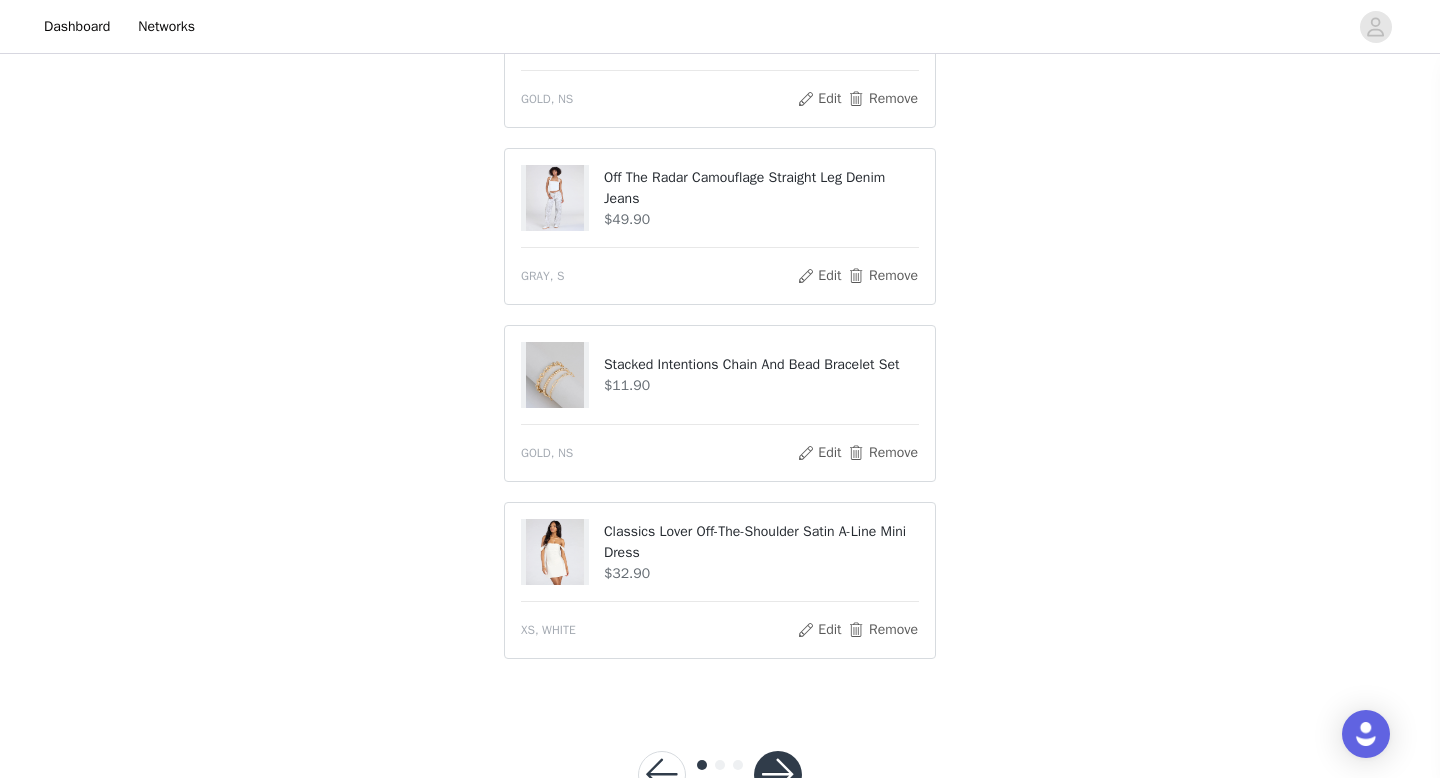 scroll, scrollTop: 1493, scrollLeft: 0, axis: vertical 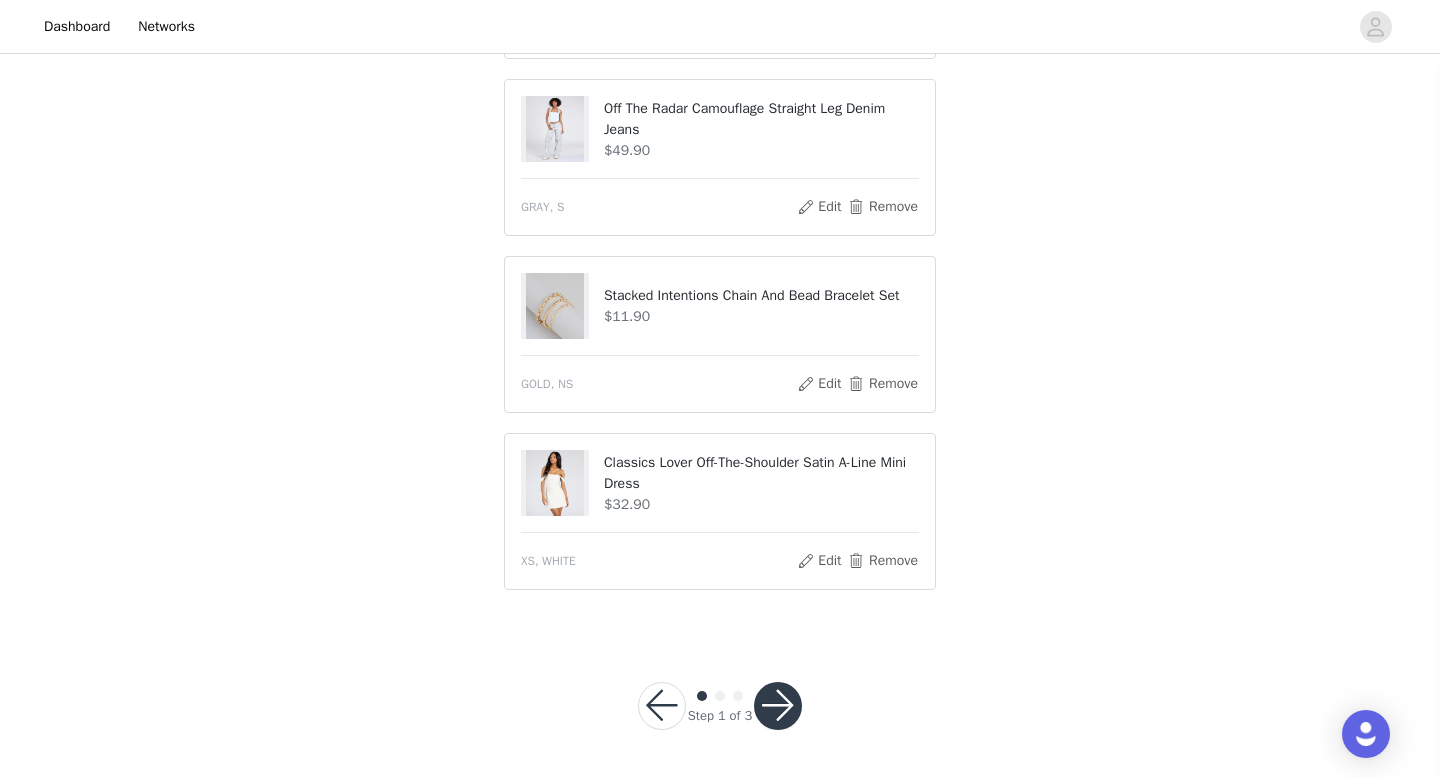click on "Classics Lover Off-The-Shoulder Satin A-Line Mini Dress" at bounding box center [761, 473] 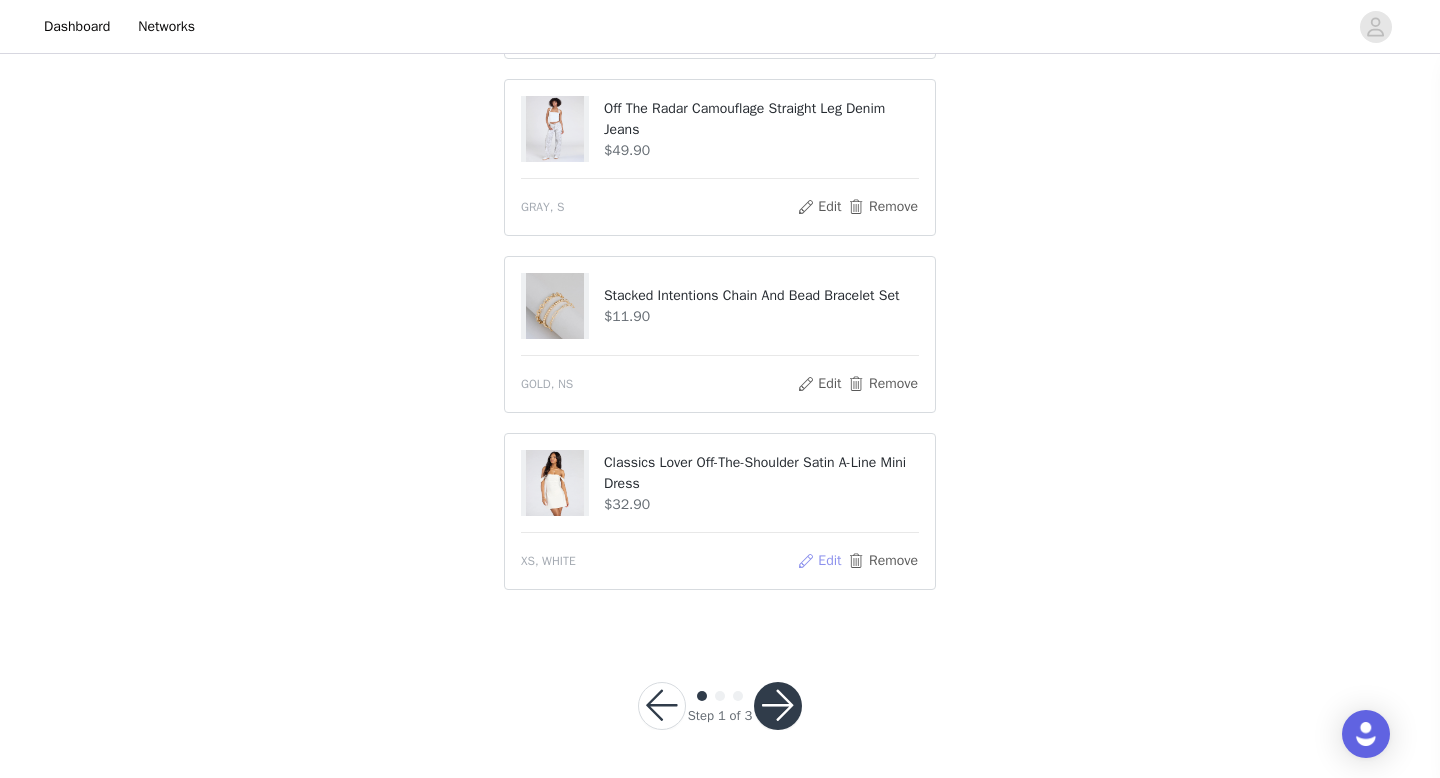 click on "Edit" at bounding box center [819, 561] 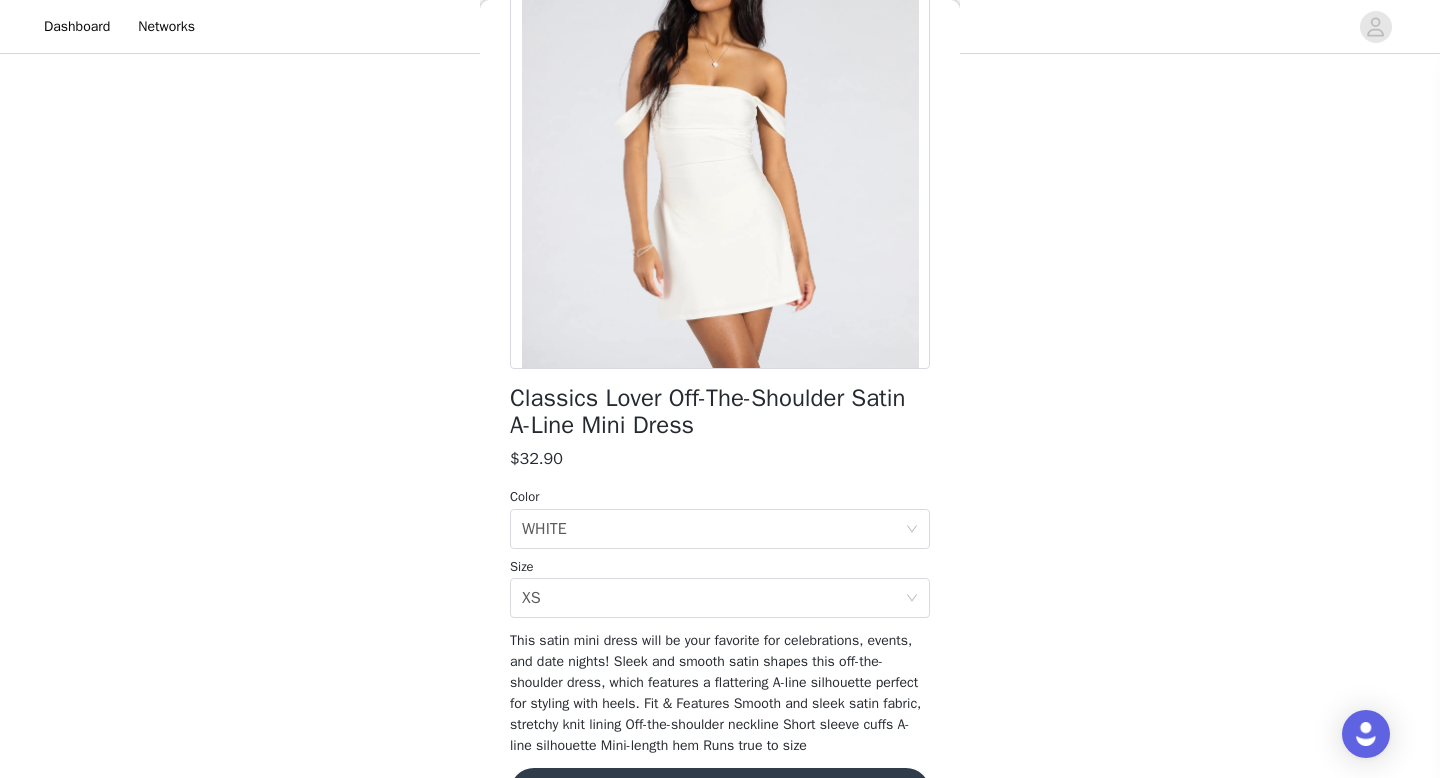 scroll, scrollTop: 209, scrollLeft: 0, axis: vertical 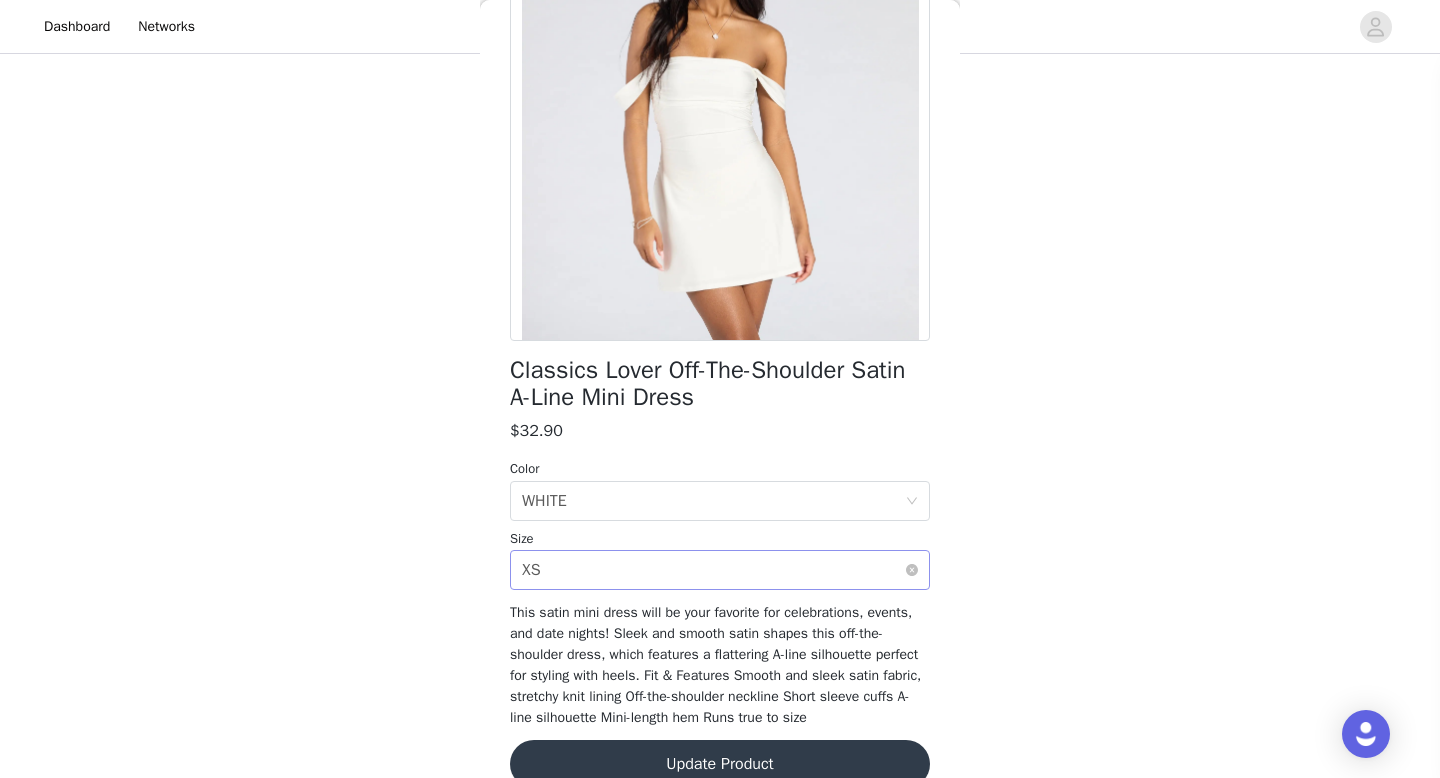 click on "Select size XS" at bounding box center [713, 570] 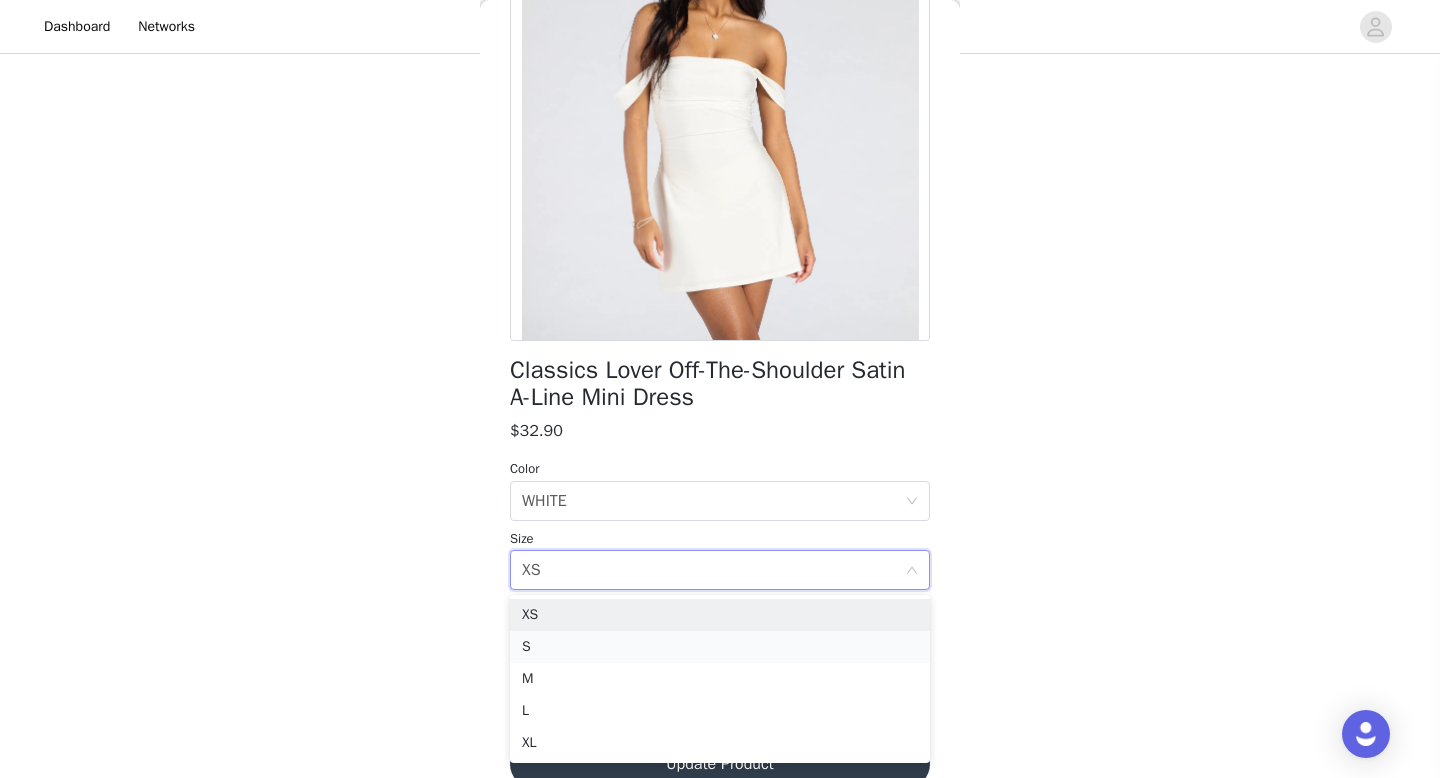 click on "S" at bounding box center [720, 647] 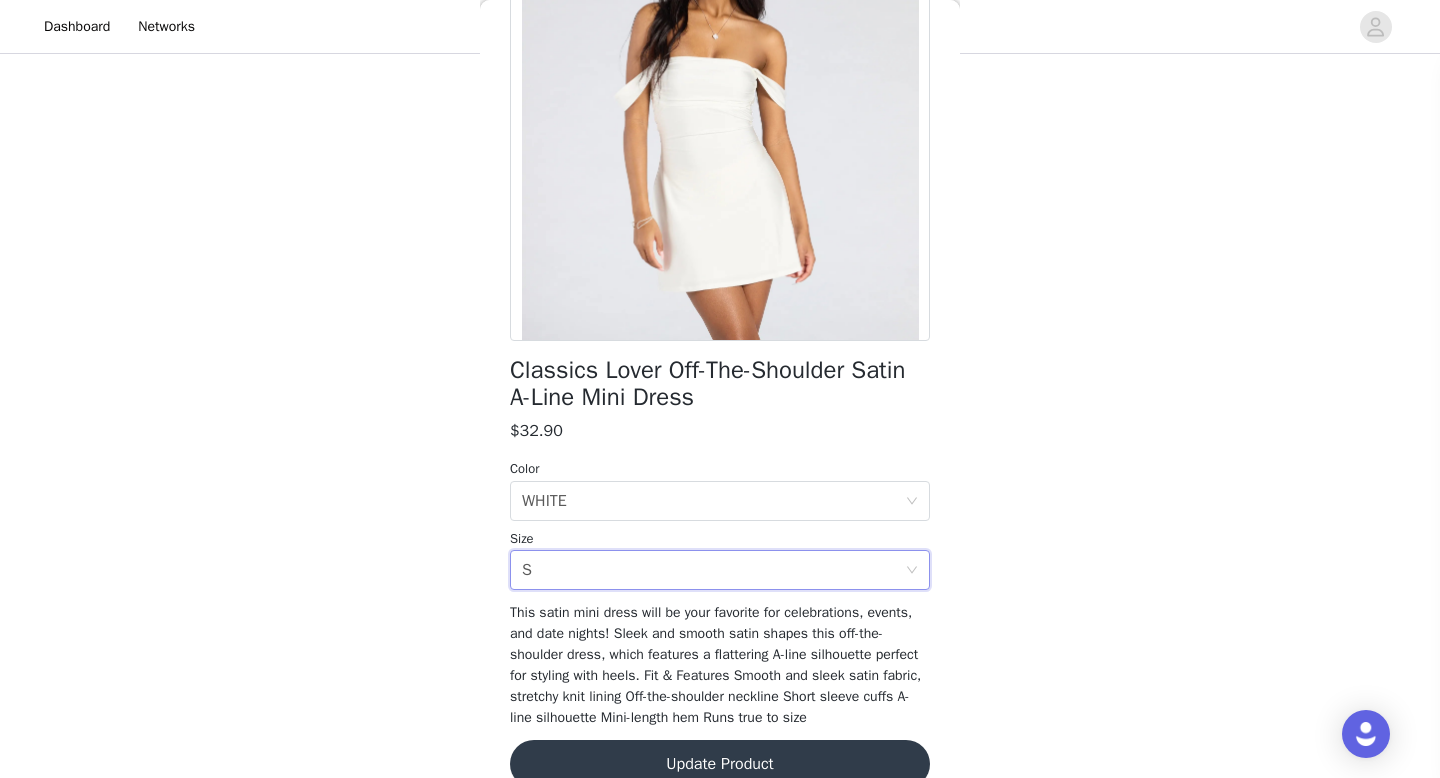 scroll, scrollTop: 243, scrollLeft: 0, axis: vertical 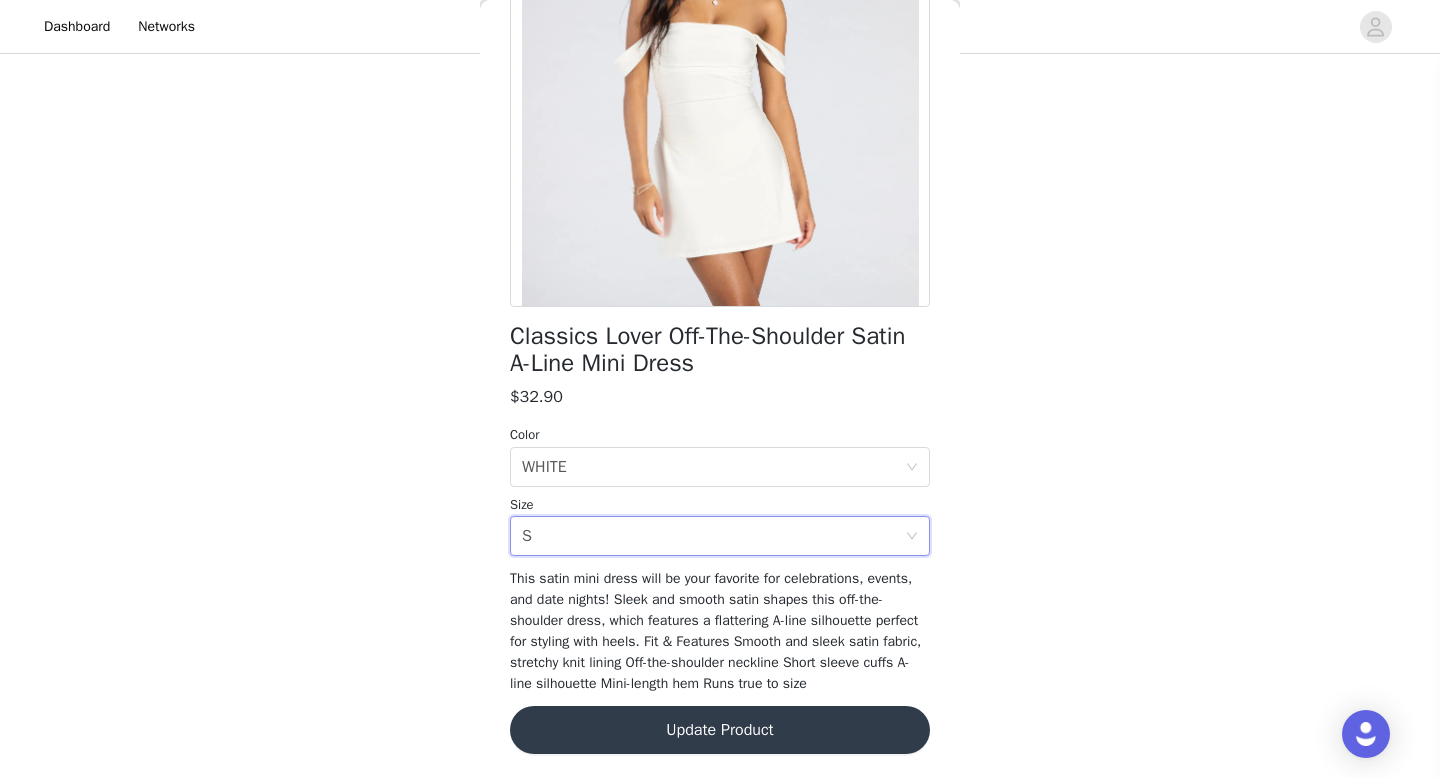 click on "Update Product" at bounding box center (720, 730) 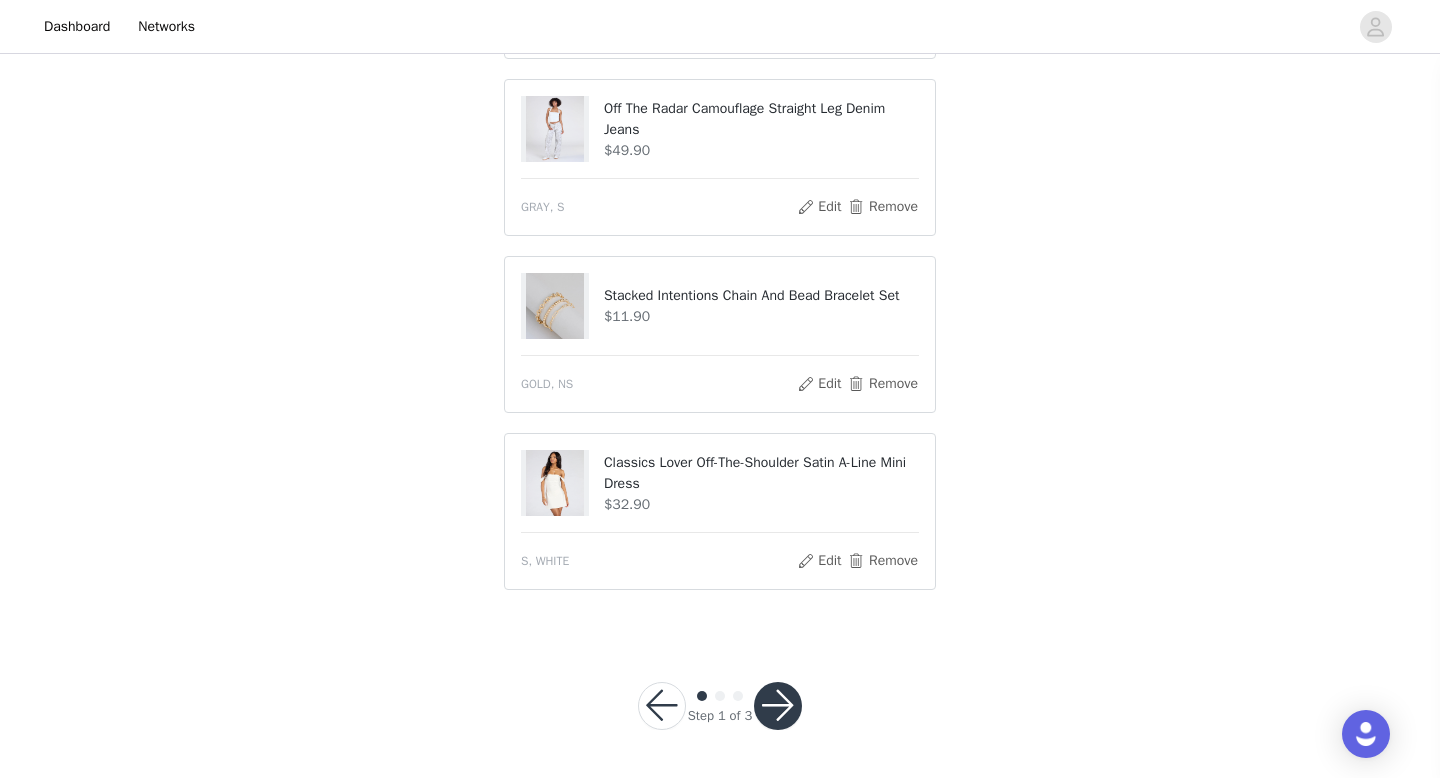 click at bounding box center [778, 706] 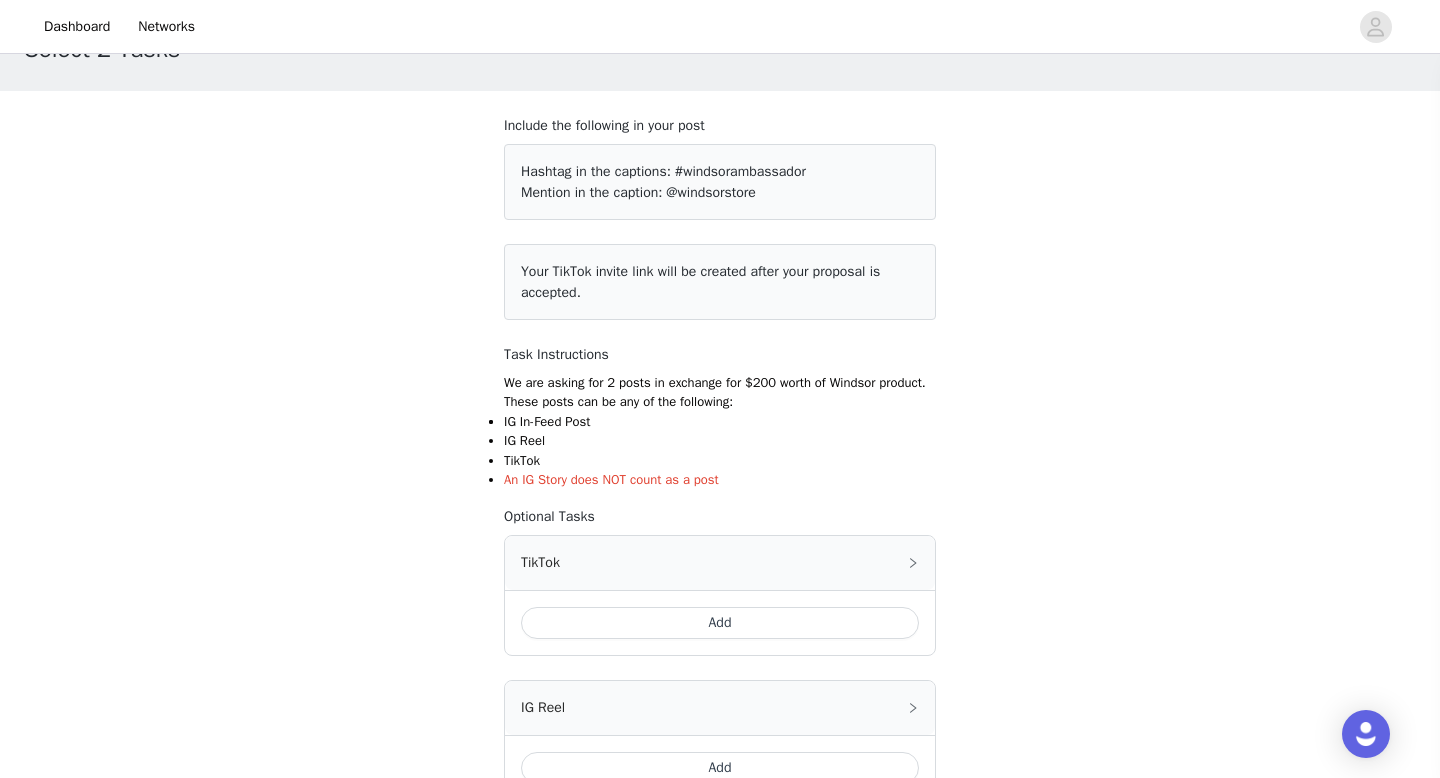 scroll, scrollTop: 136, scrollLeft: 0, axis: vertical 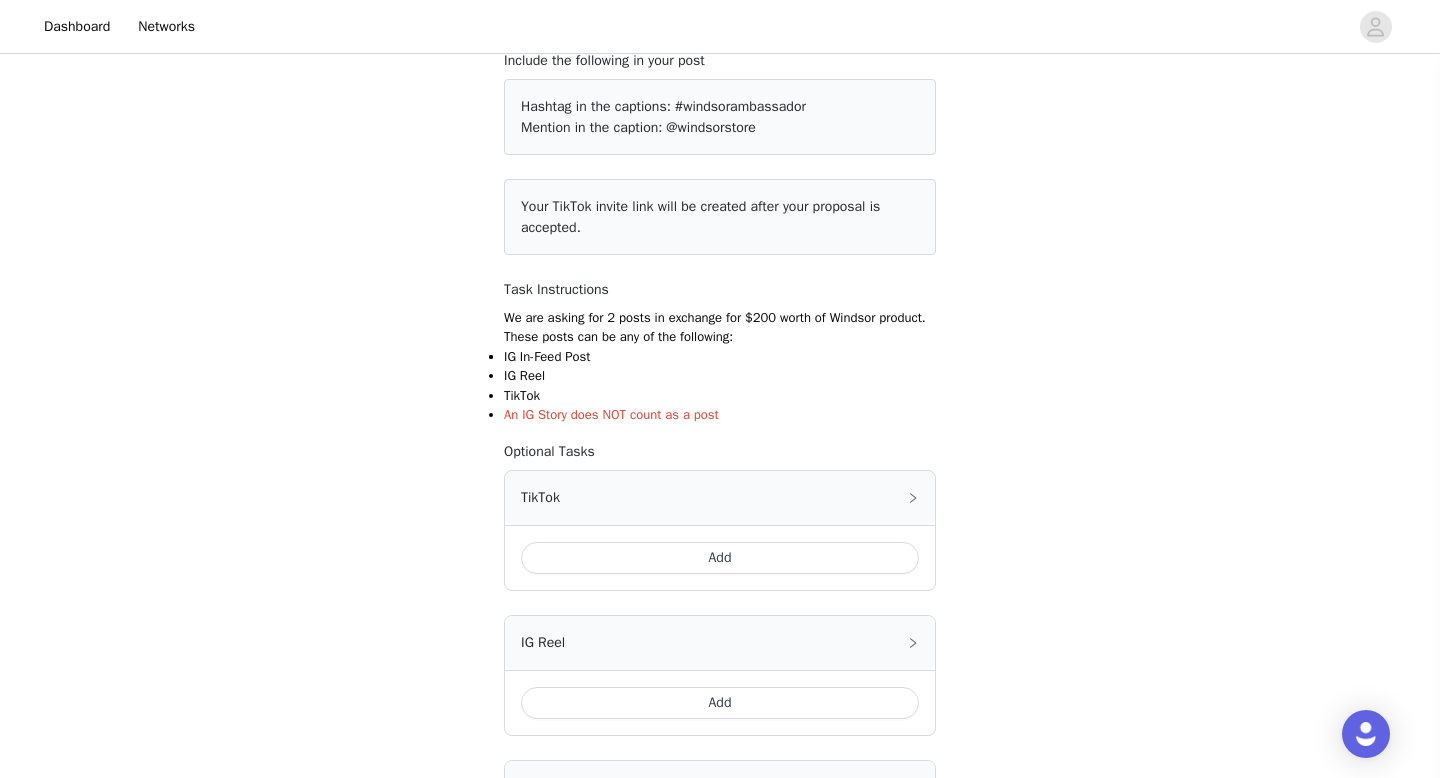 click on "Add" at bounding box center (720, 558) 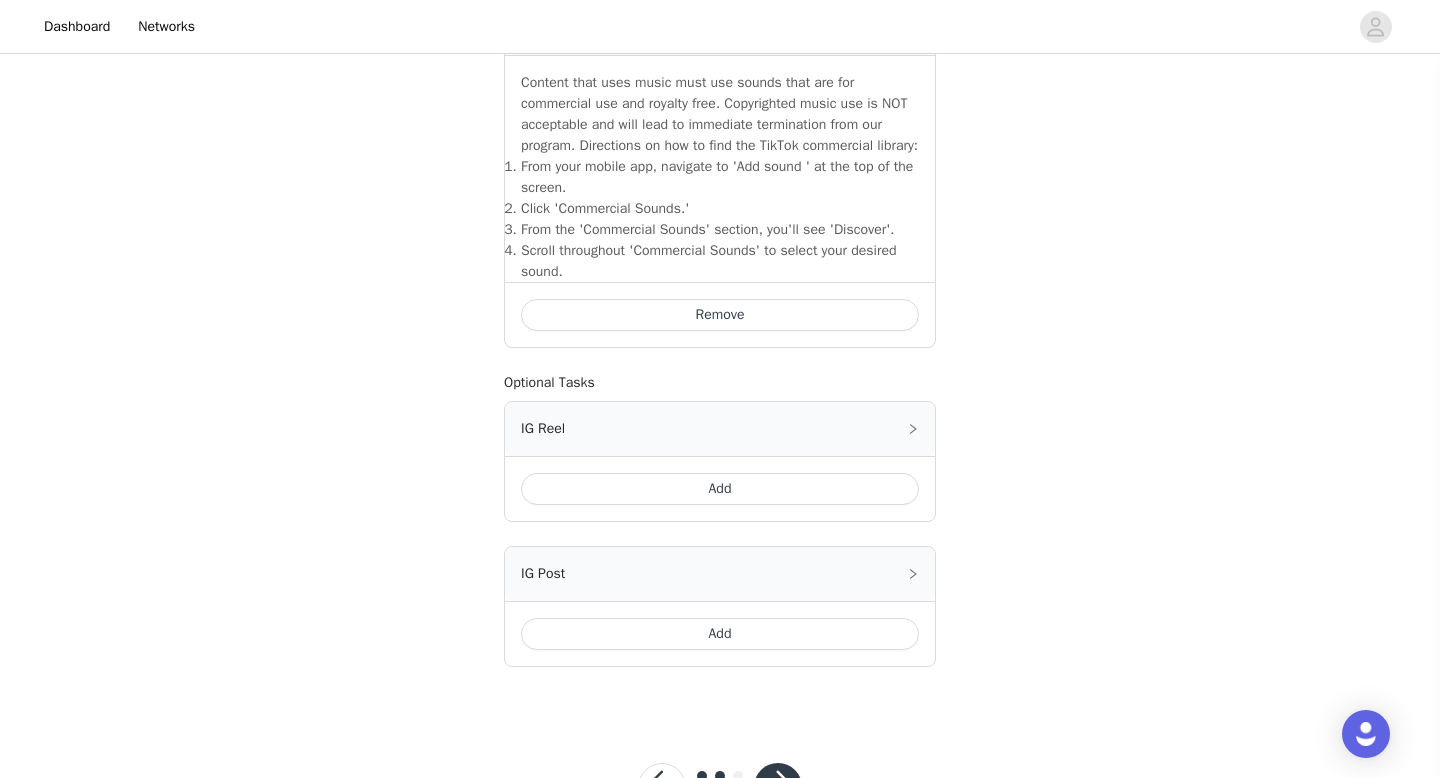scroll, scrollTop: 765, scrollLeft: 0, axis: vertical 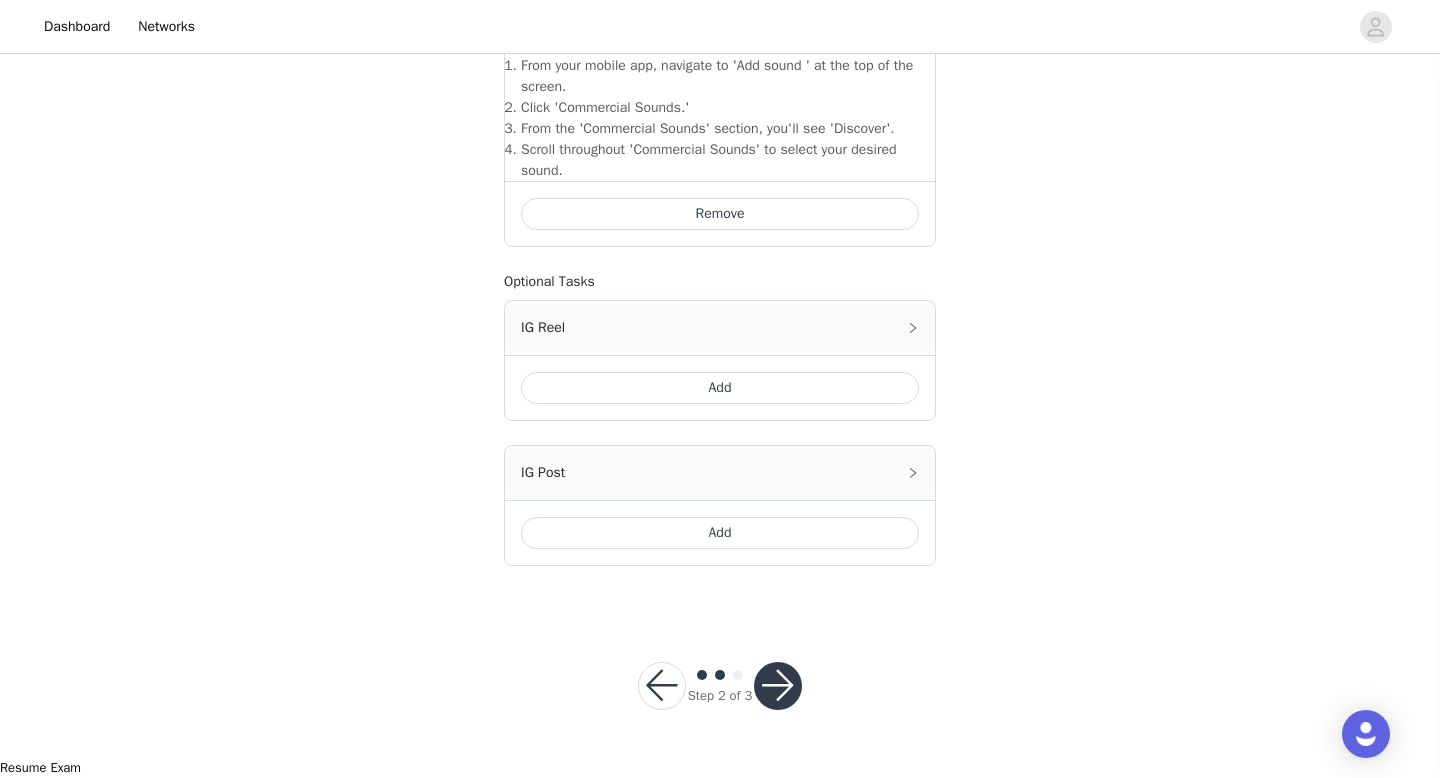 click at bounding box center [778, 686] 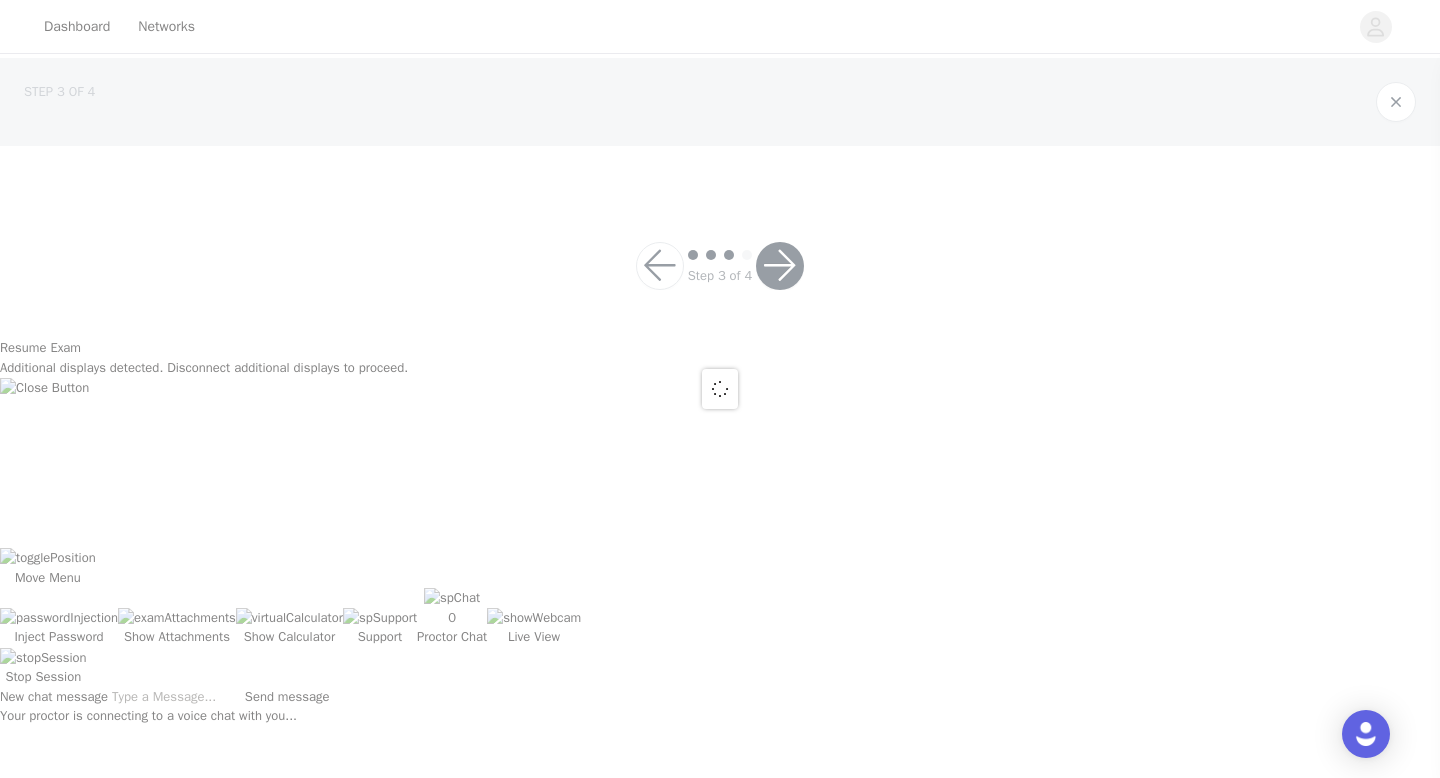 scroll, scrollTop: 0, scrollLeft: 0, axis: both 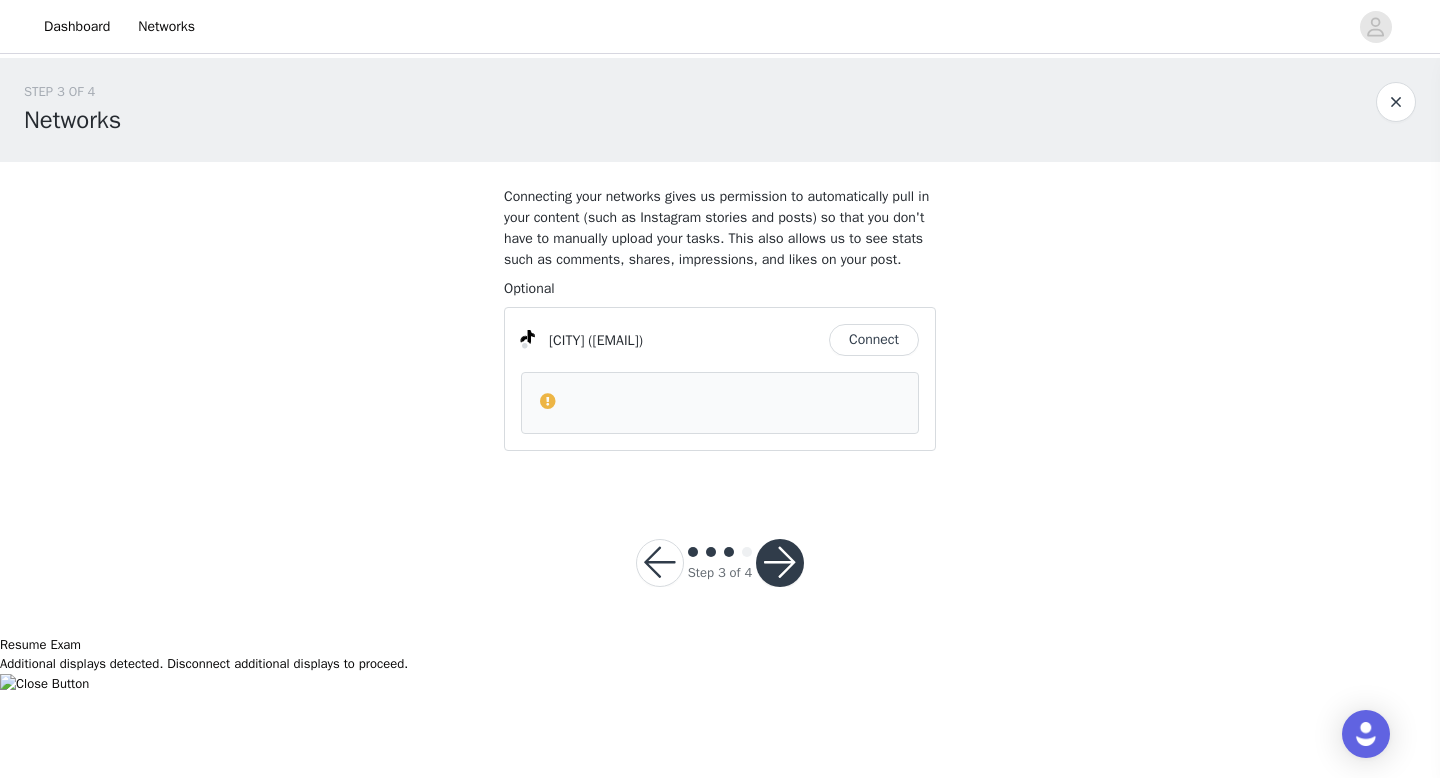 click on "Connect" at bounding box center [874, 340] 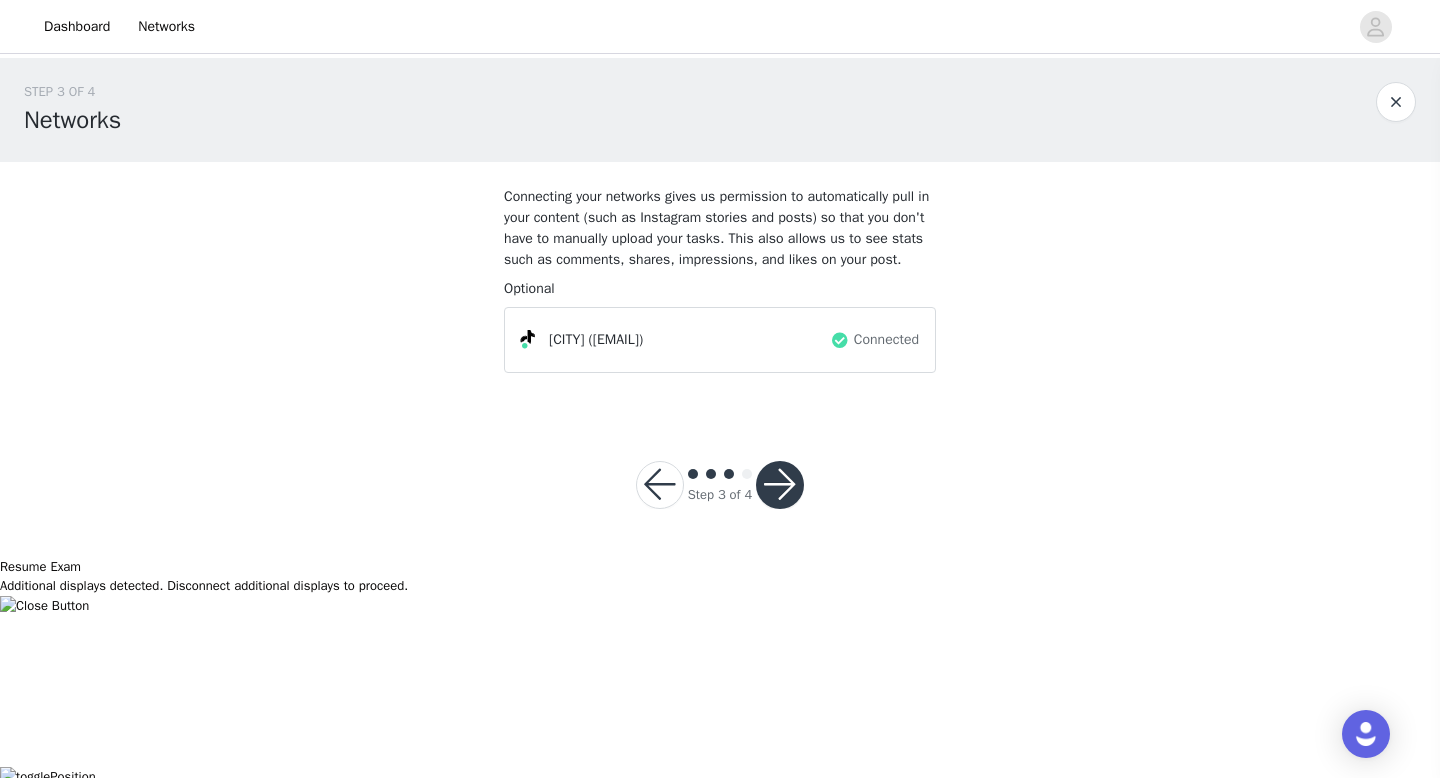 click at bounding box center (780, 485) 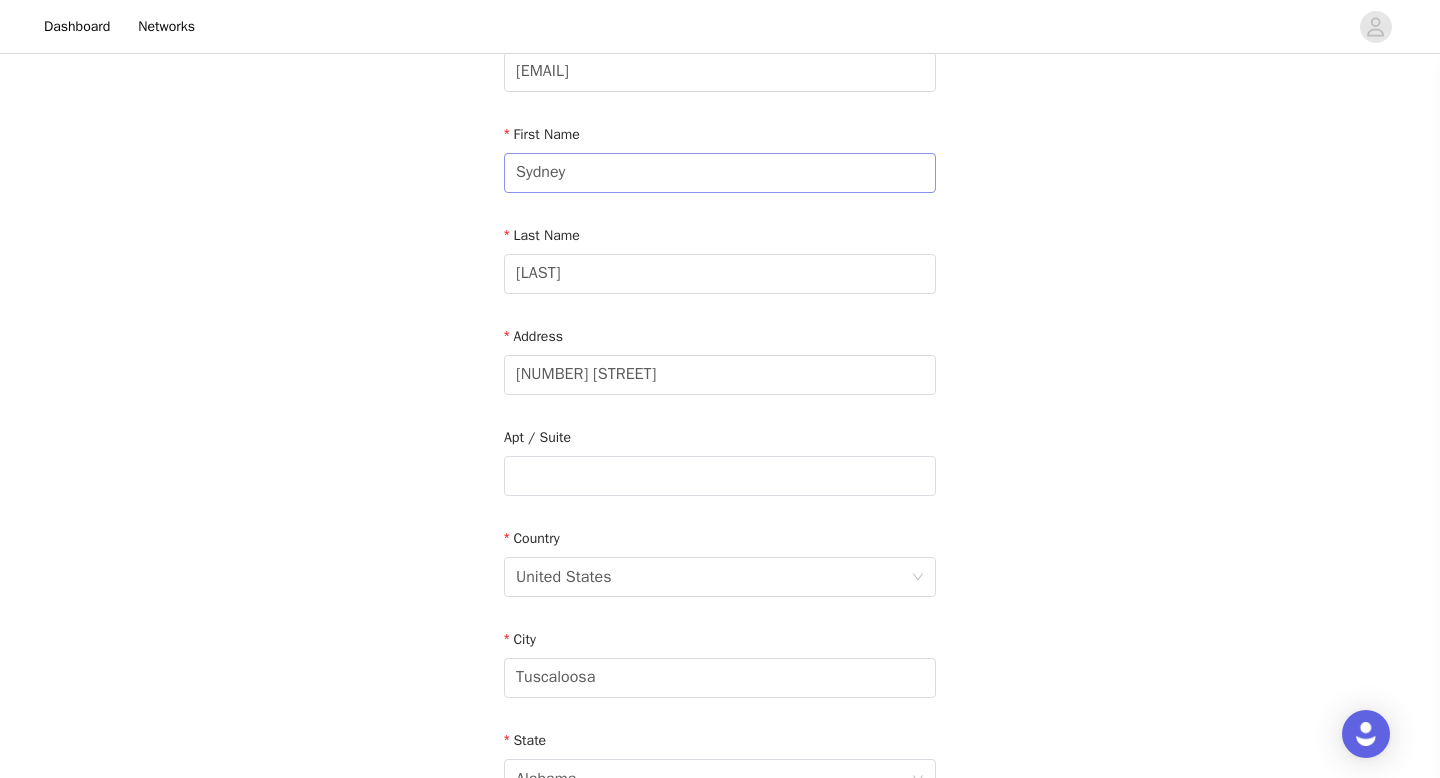 scroll, scrollTop: 182, scrollLeft: 0, axis: vertical 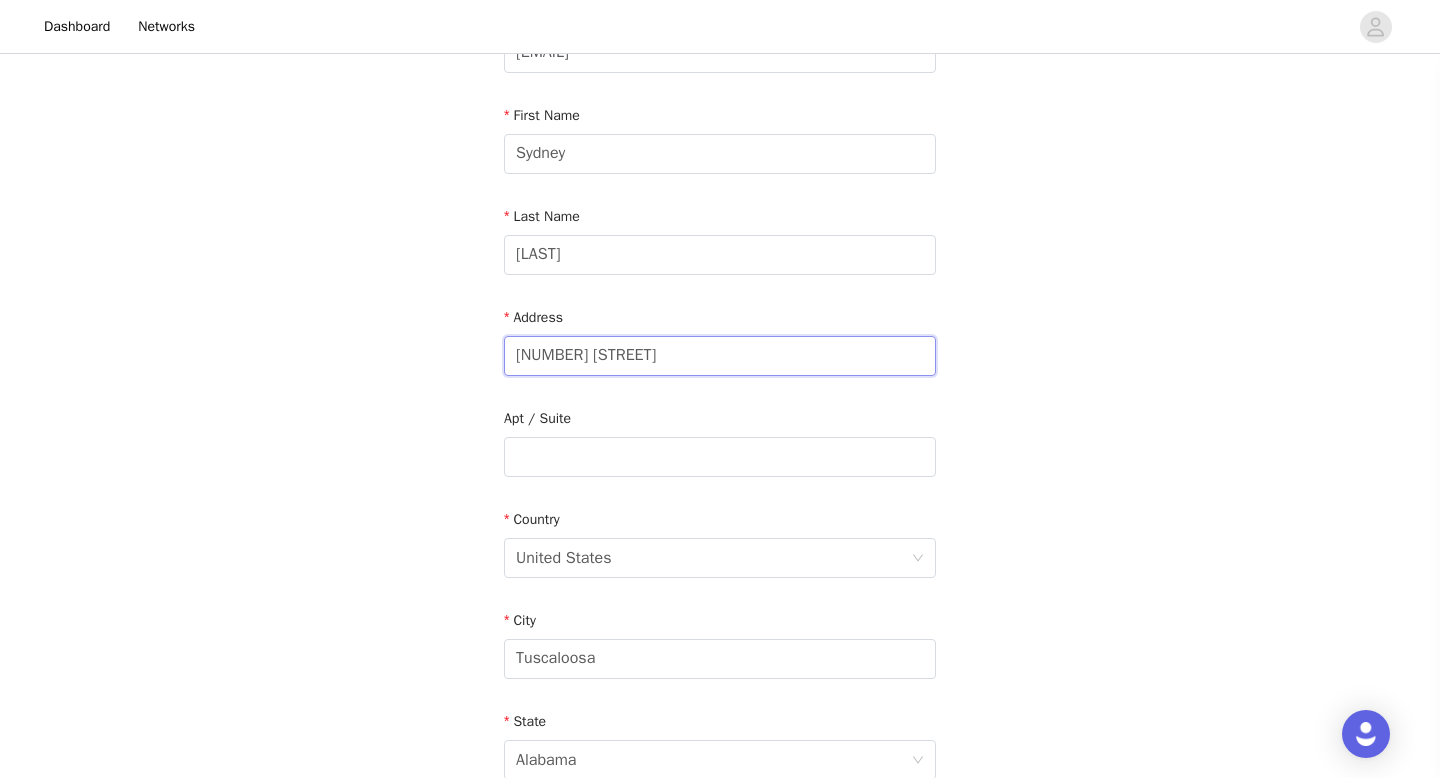 click on "1300 Cloverdale Rd" at bounding box center [720, 356] 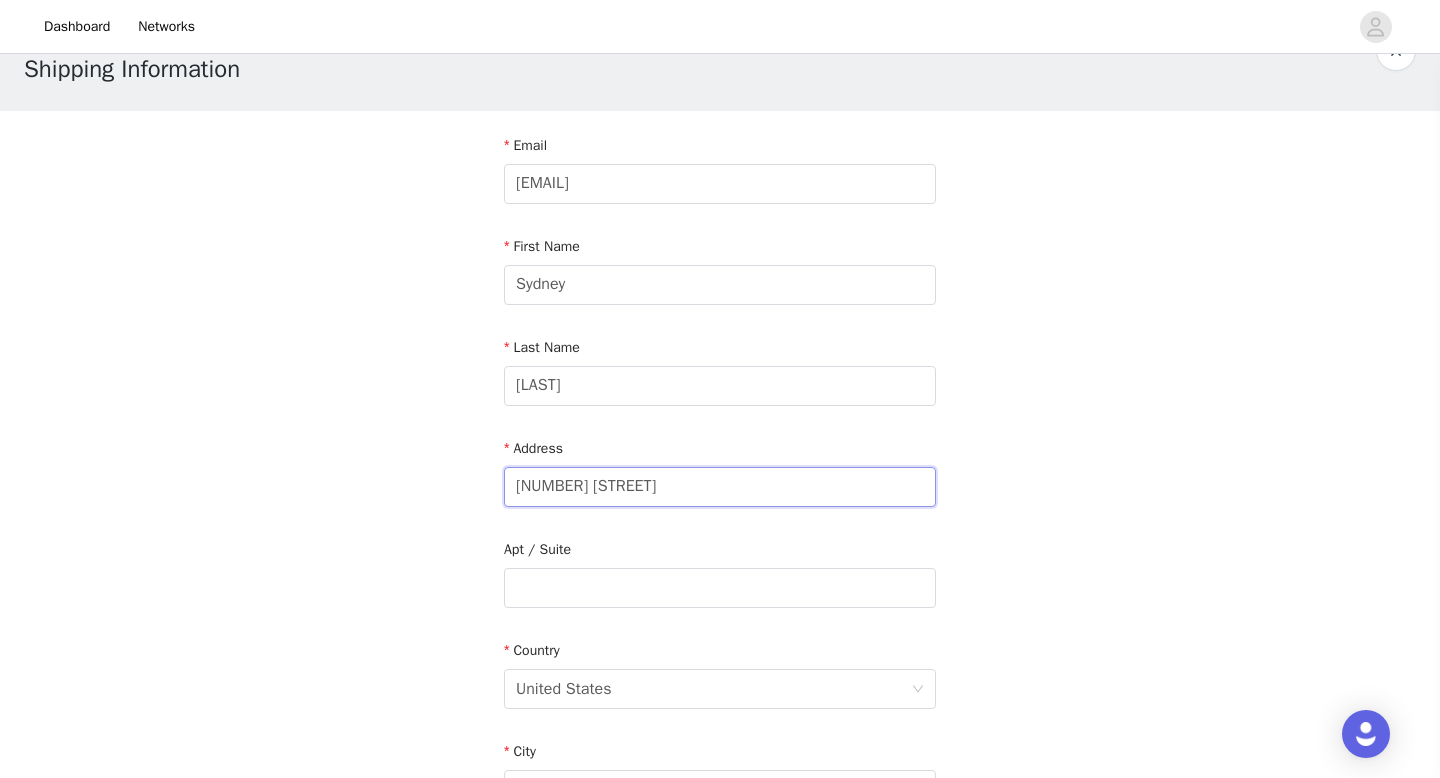 scroll, scrollTop: 87, scrollLeft: 0, axis: vertical 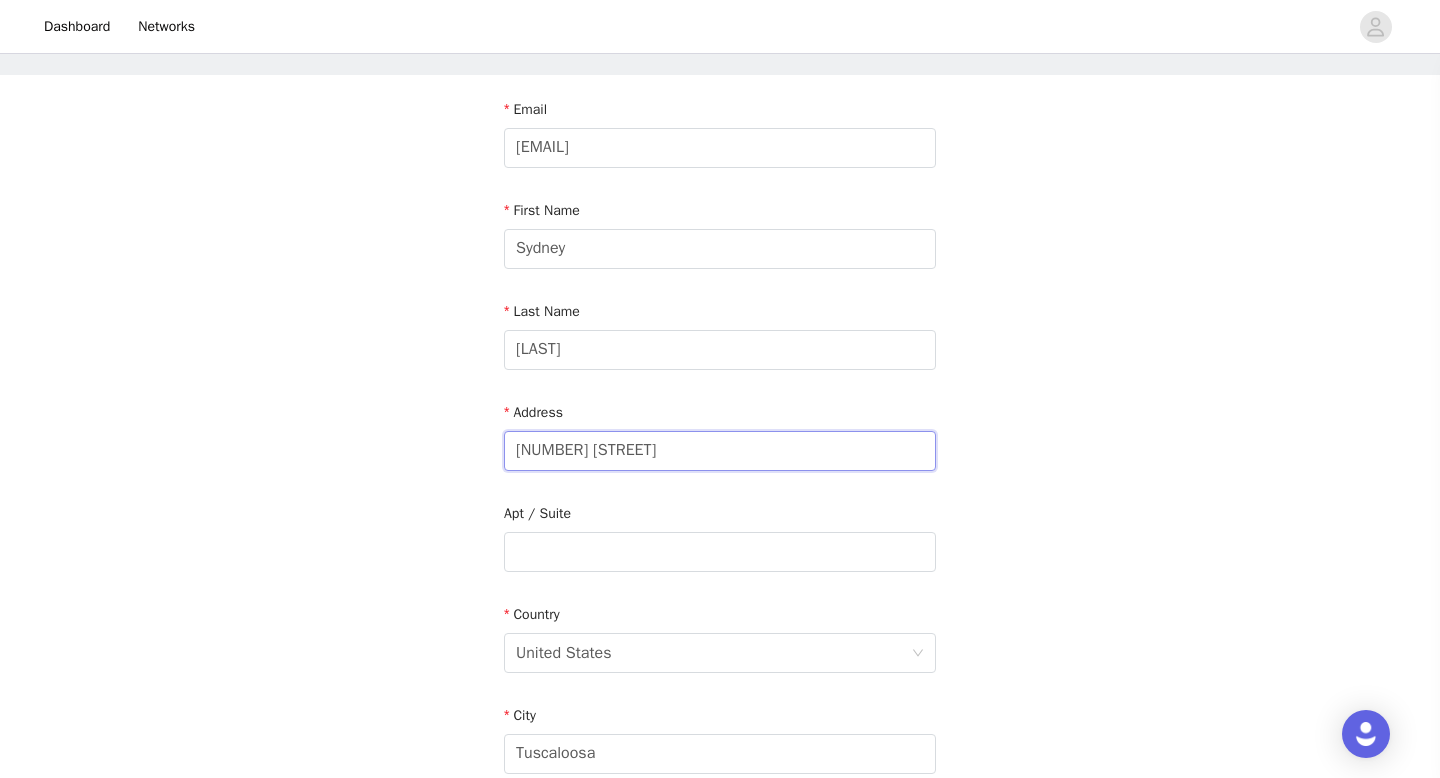 drag, startPoint x: 697, startPoint y: 449, endPoint x: 509, endPoint y: 449, distance: 188 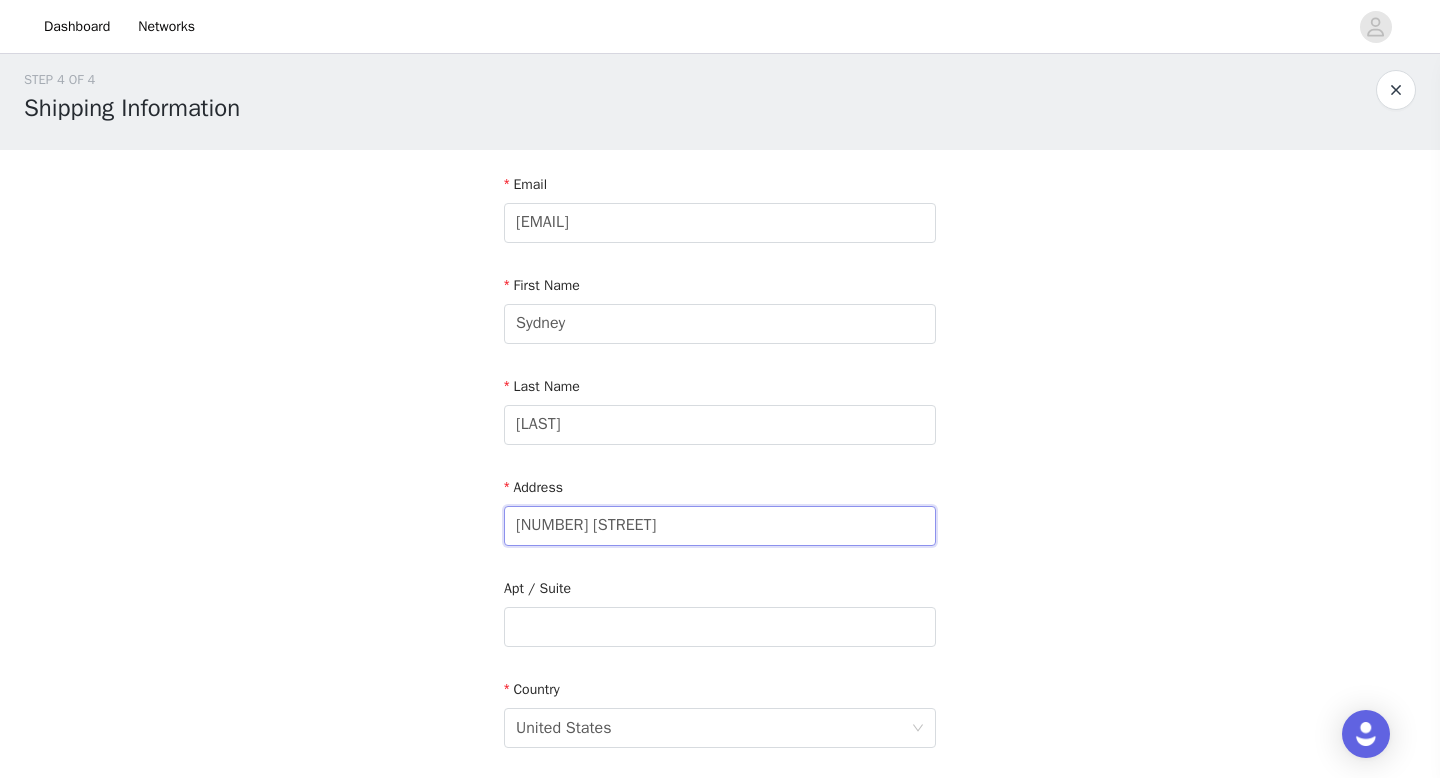 scroll, scrollTop: 14, scrollLeft: 0, axis: vertical 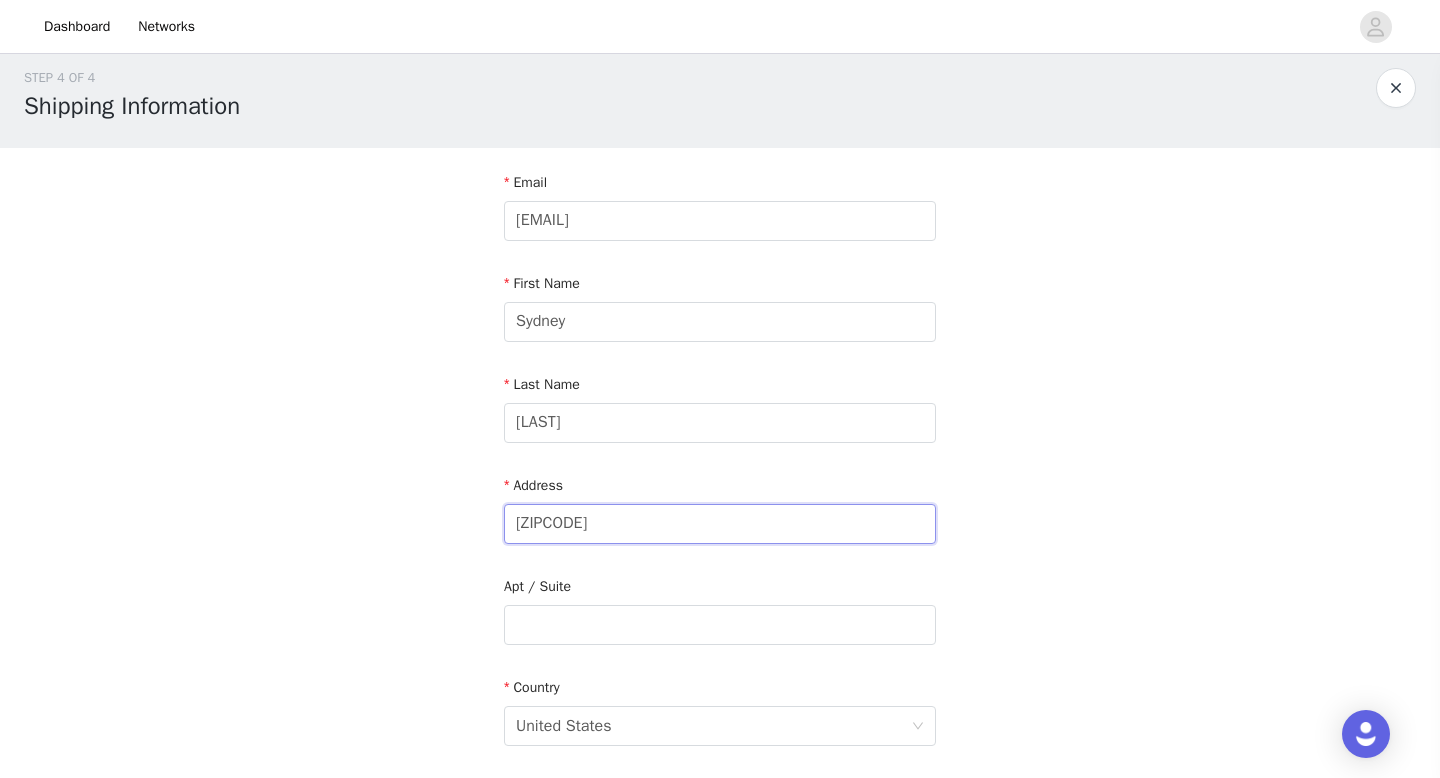 type on "23462 Riversbridge Way" 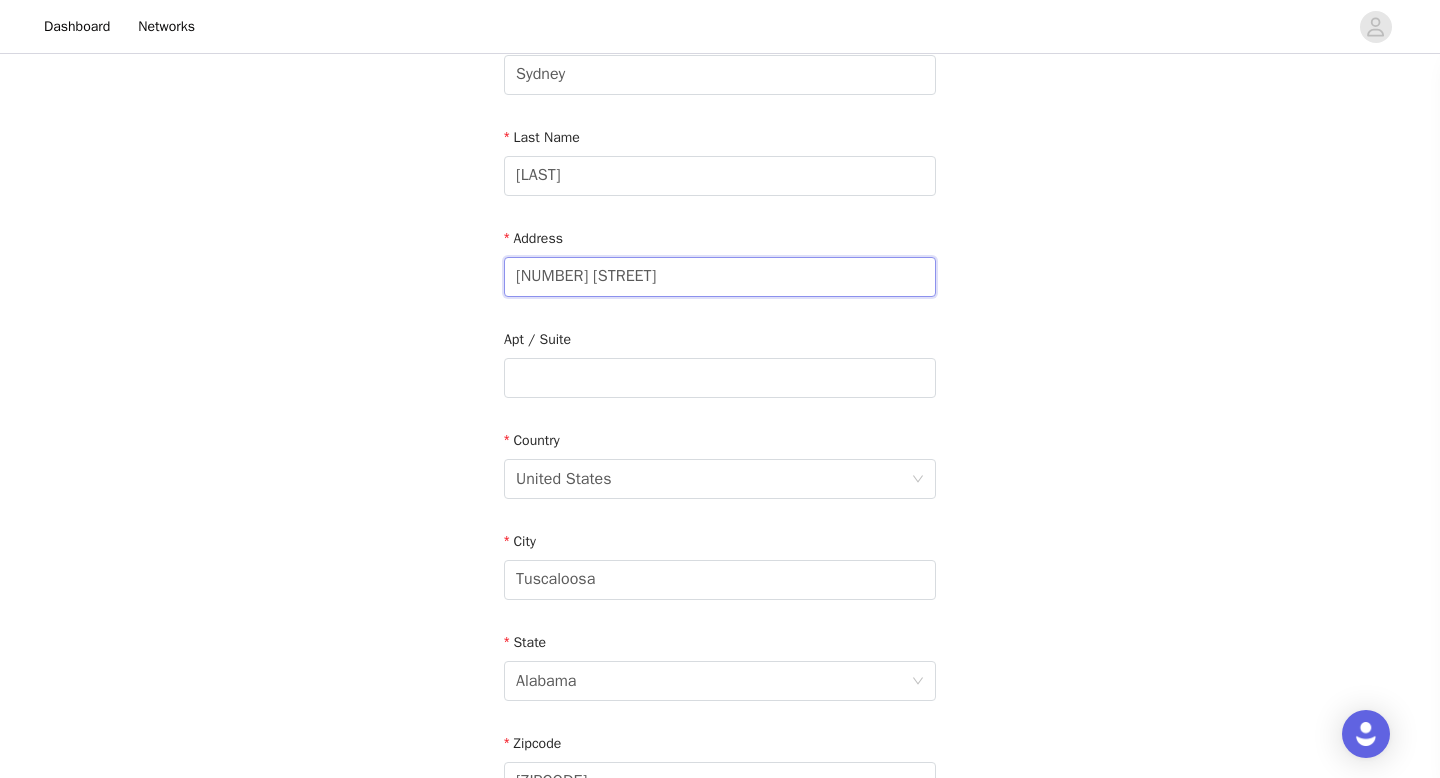 scroll, scrollTop: 264, scrollLeft: 0, axis: vertical 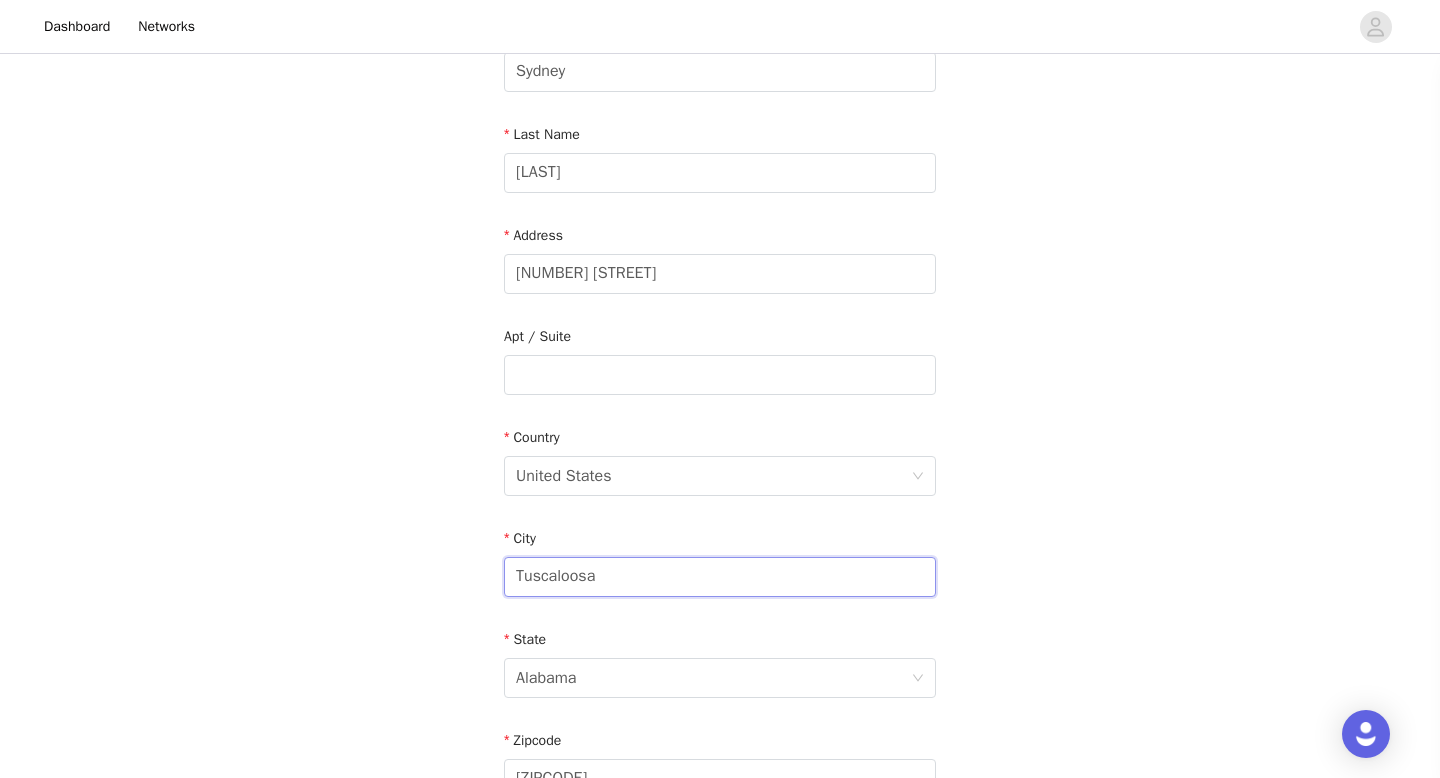 click on "Tuscaloosa" at bounding box center (720, 577) 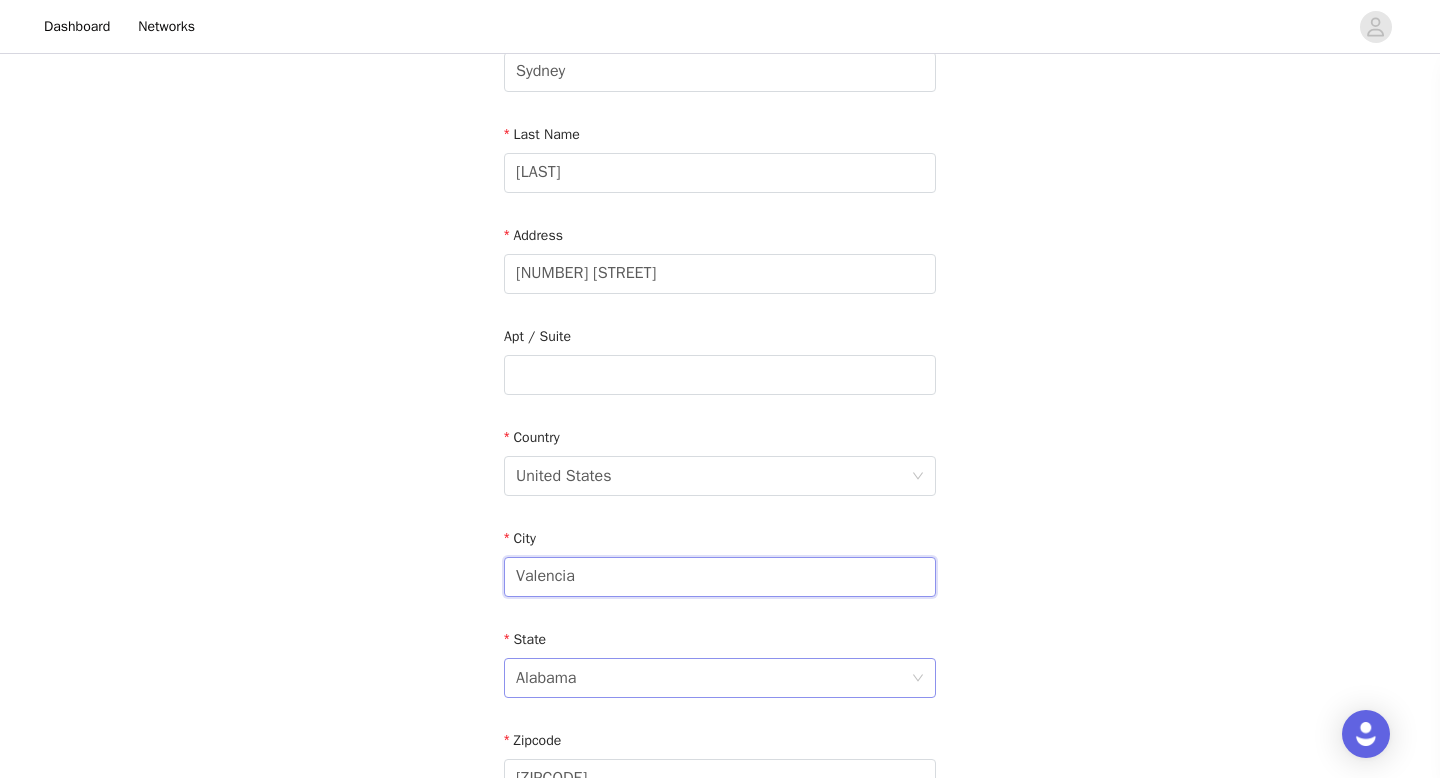 type on "Valencia" 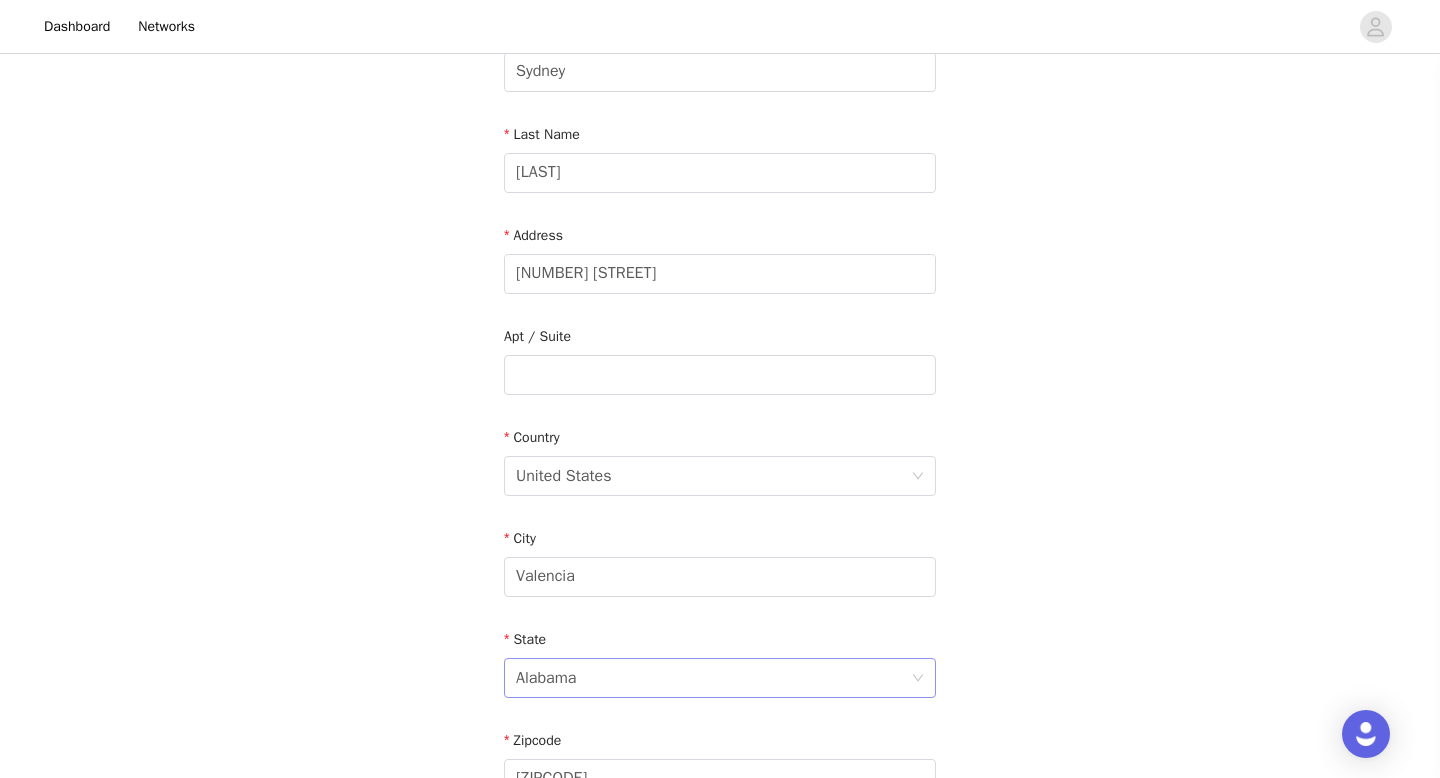 click on "Alabama" at bounding box center [546, 678] 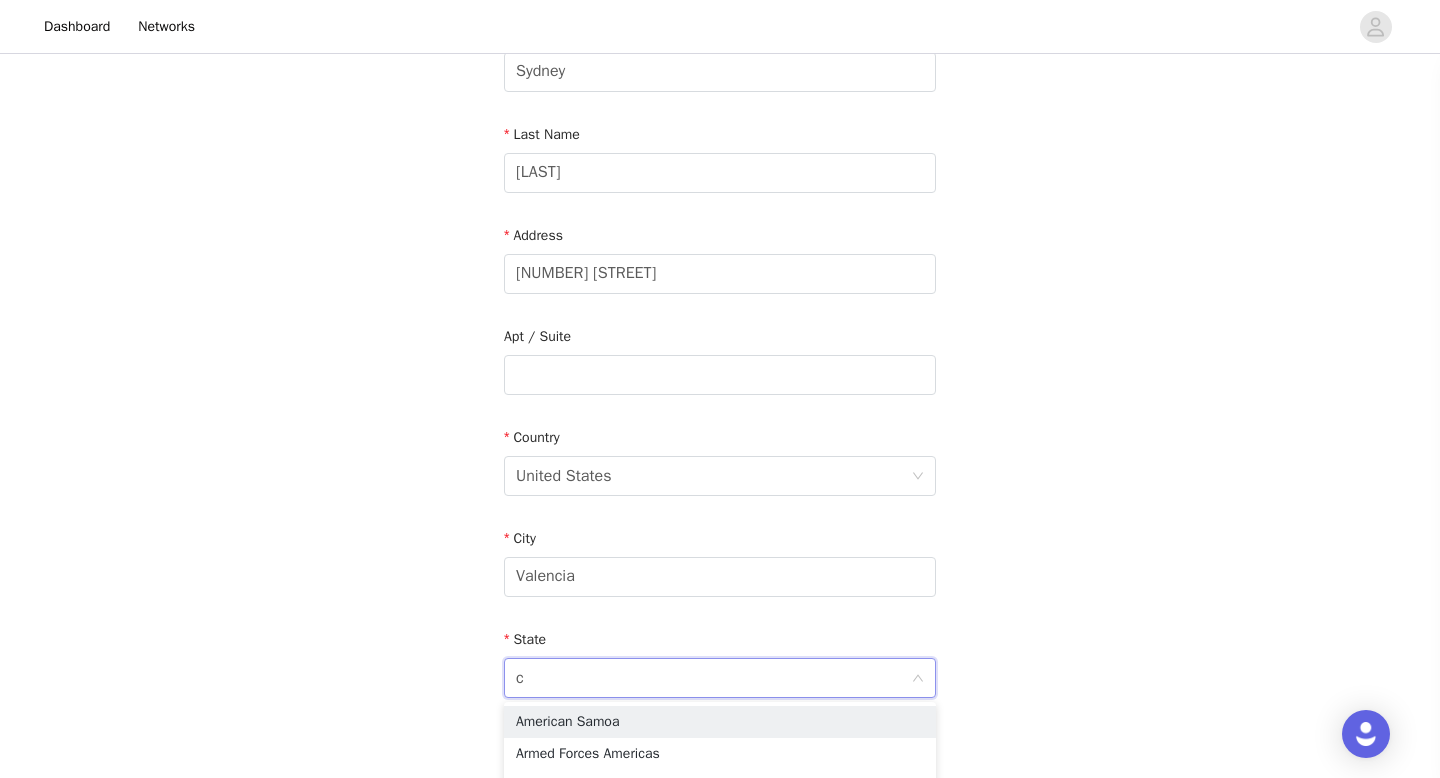 type on "ca" 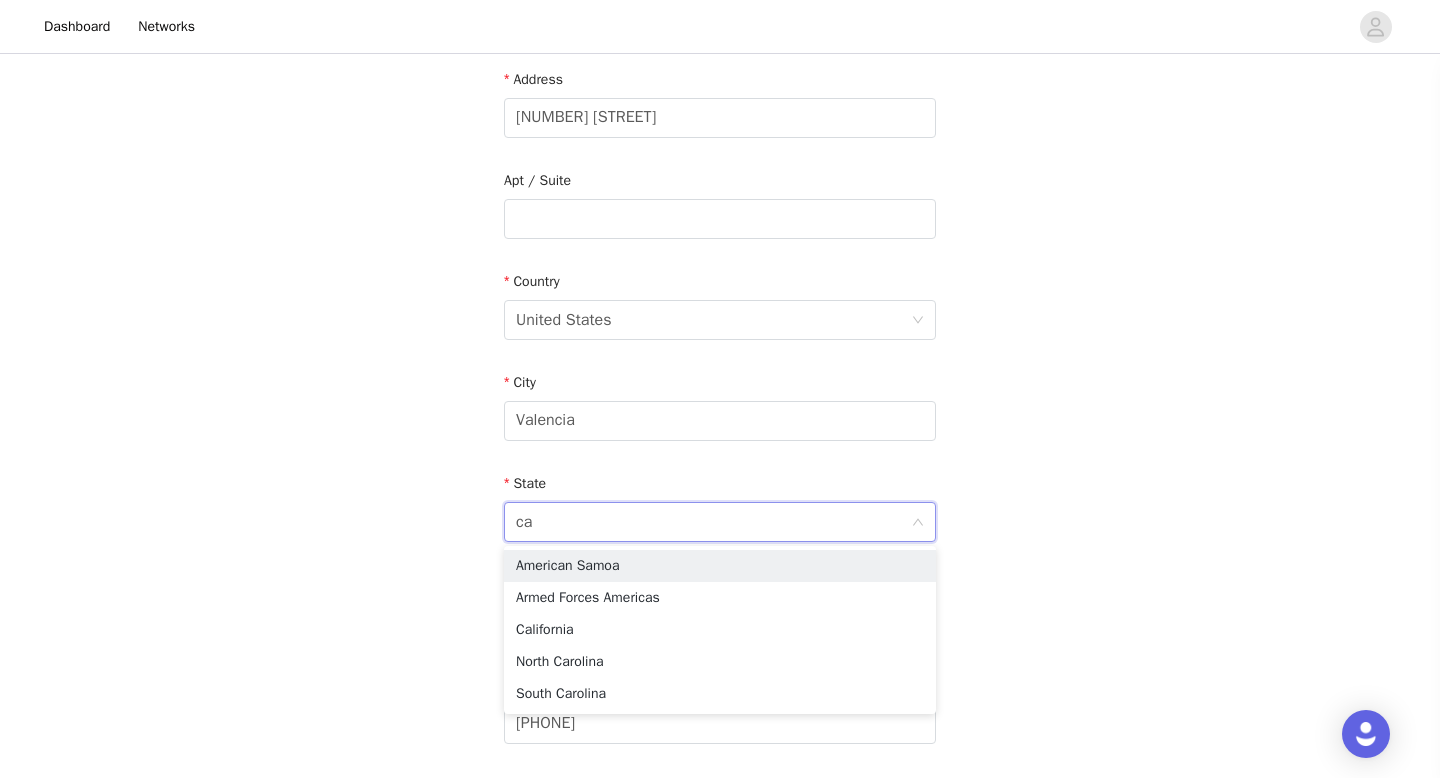 scroll, scrollTop: 430, scrollLeft: 0, axis: vertical 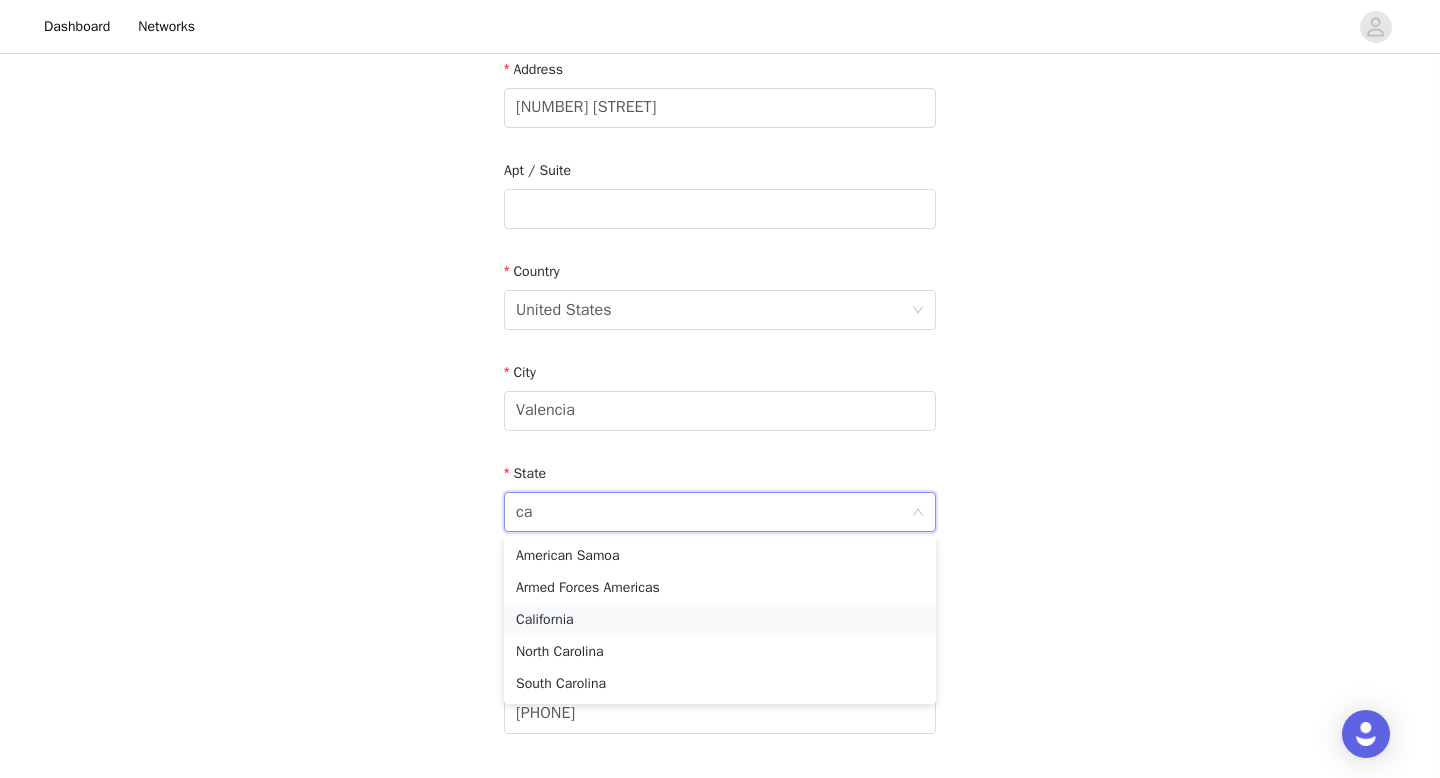 click on "California" at bounding box center [720, 620] 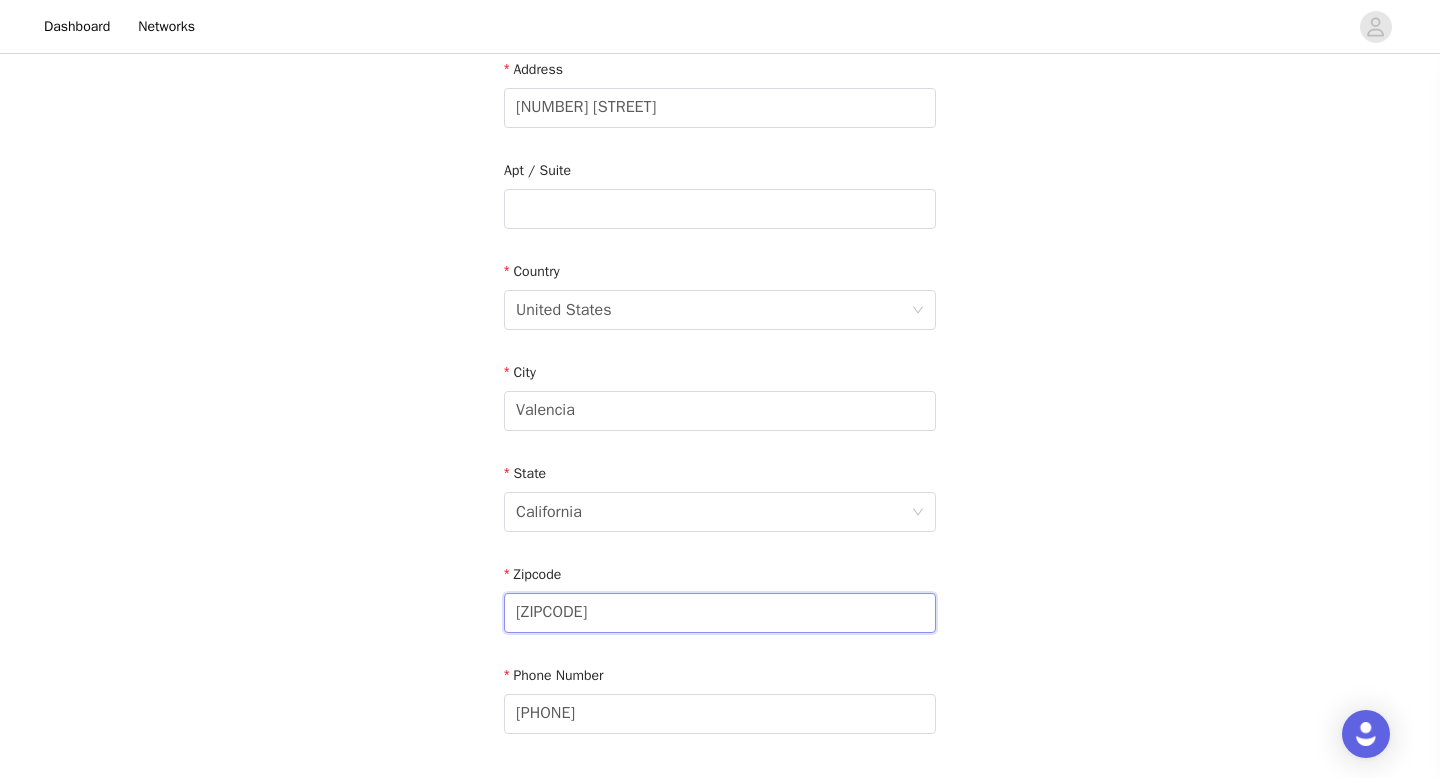 drag, startPoint x: 628, startPoint y: 615, endPoint x: 451, endPoint y: 615, distance: 177 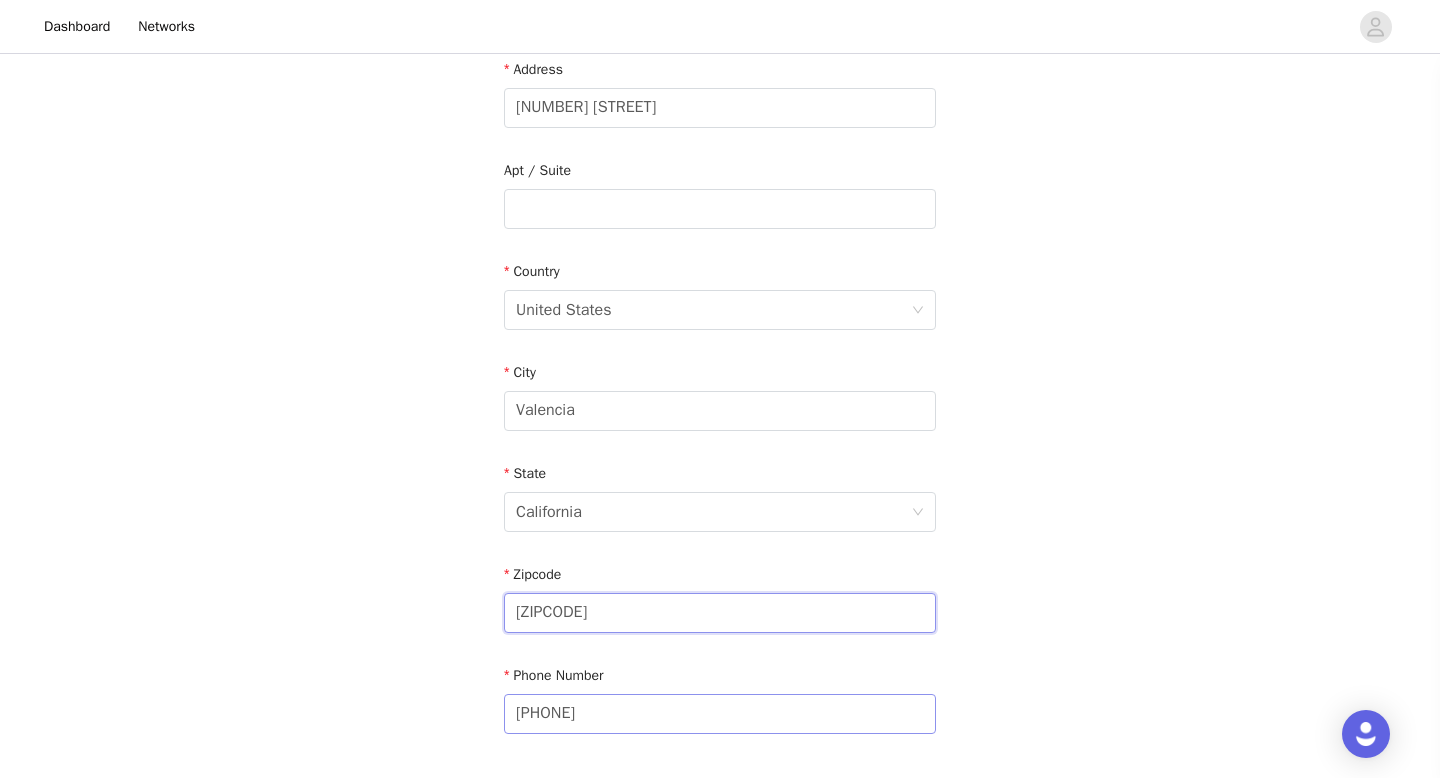 type on "91354" 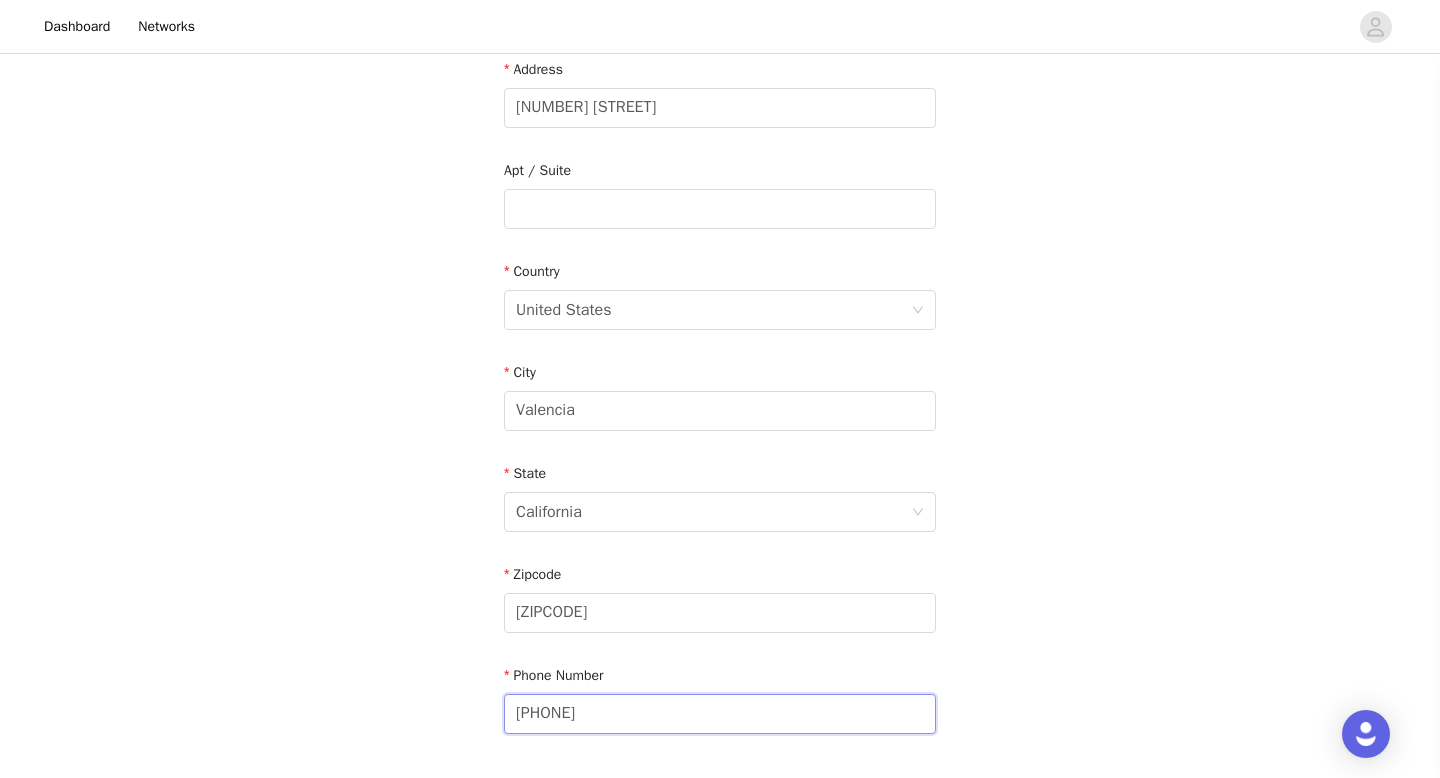 click on "3232829000" at bounding box center [720, 714] 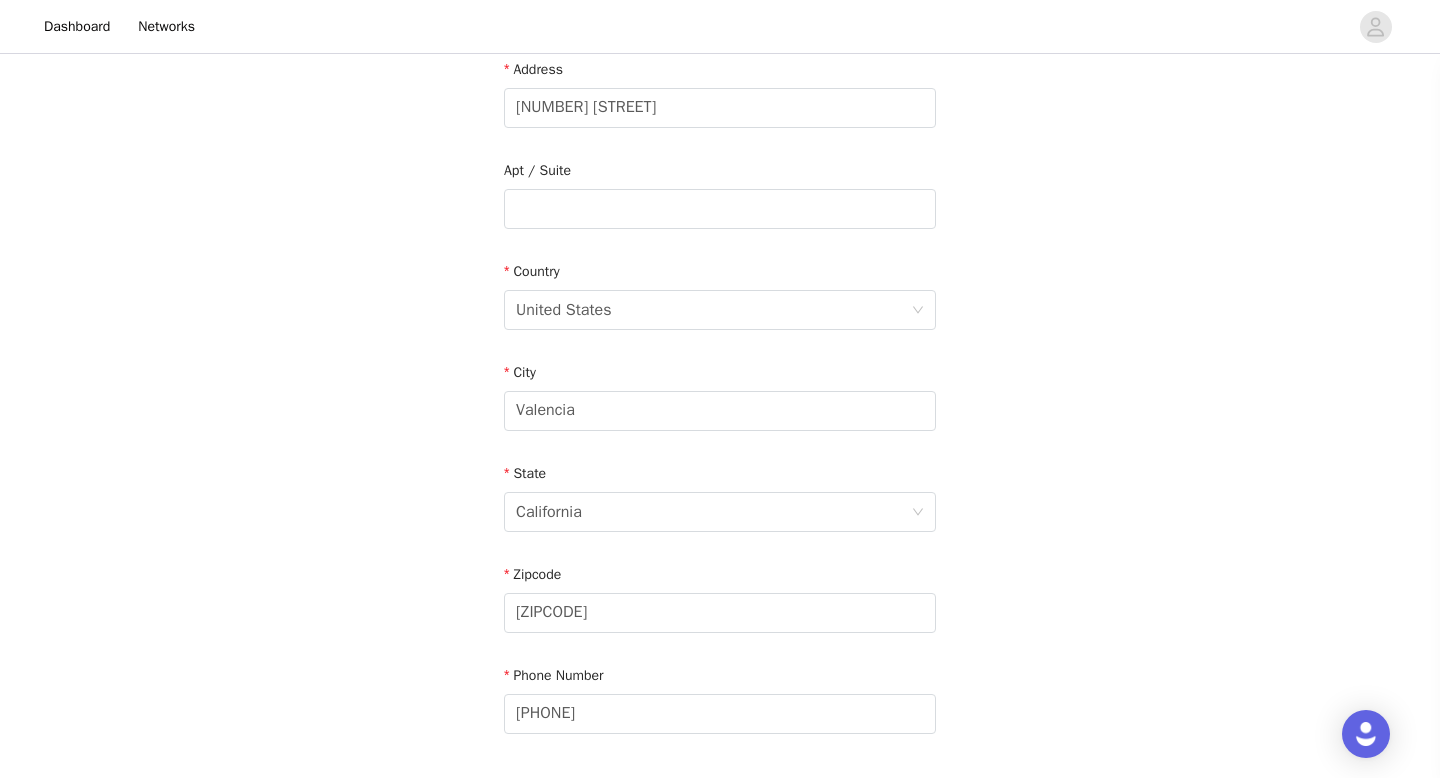 click on "STEP 4 OF 4
Shipping Information
Email sydneyzancanaro@gmail.com   First Name Sydney   Last Name Zancanaro   Address 23462 Riversbridge Way   Apt / Suite   Country
United States
City Valencia   State
California
Zipcode 91354   Phone Number 6616785689" at bounding box center [720, 209] 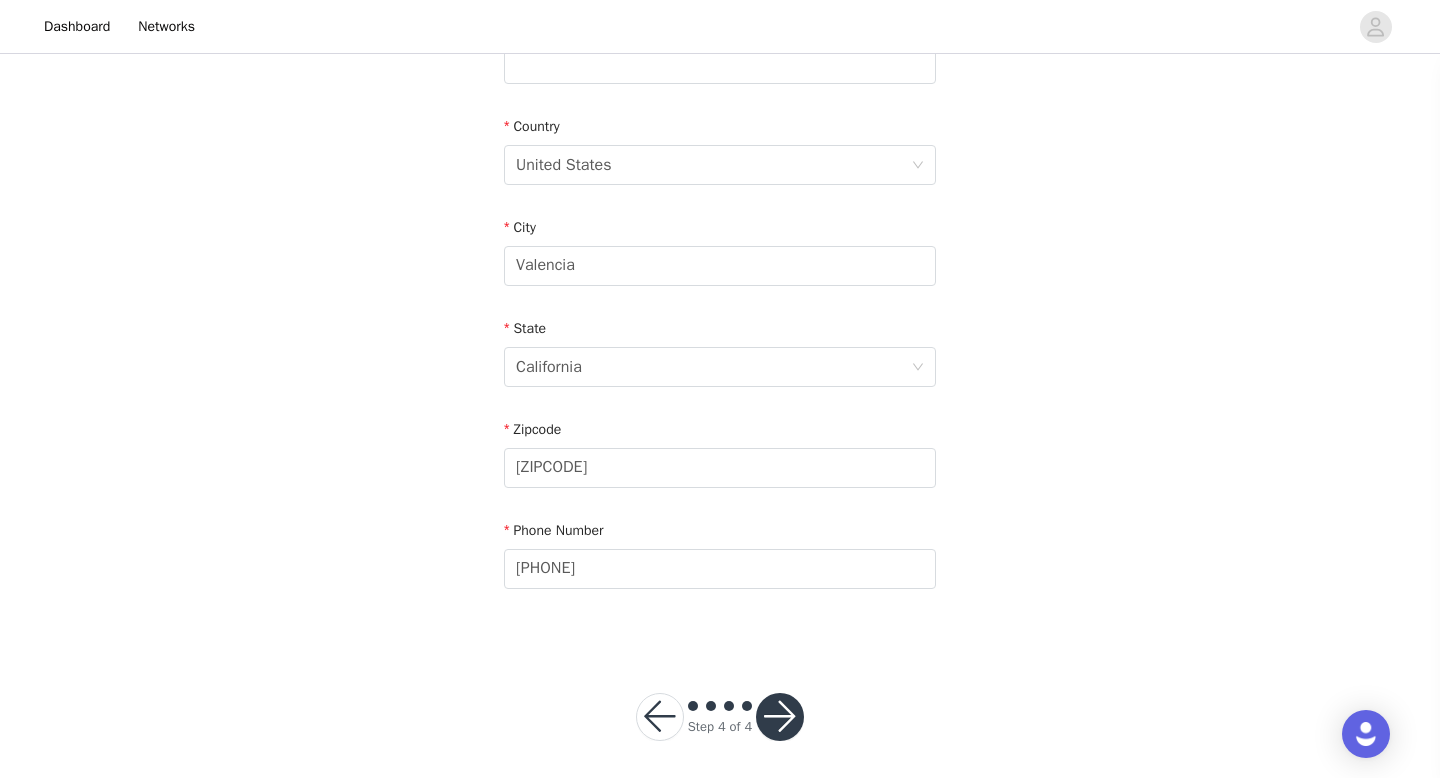 scroll, scrollTop: 585, scrollLeft: 0, axis: vertical 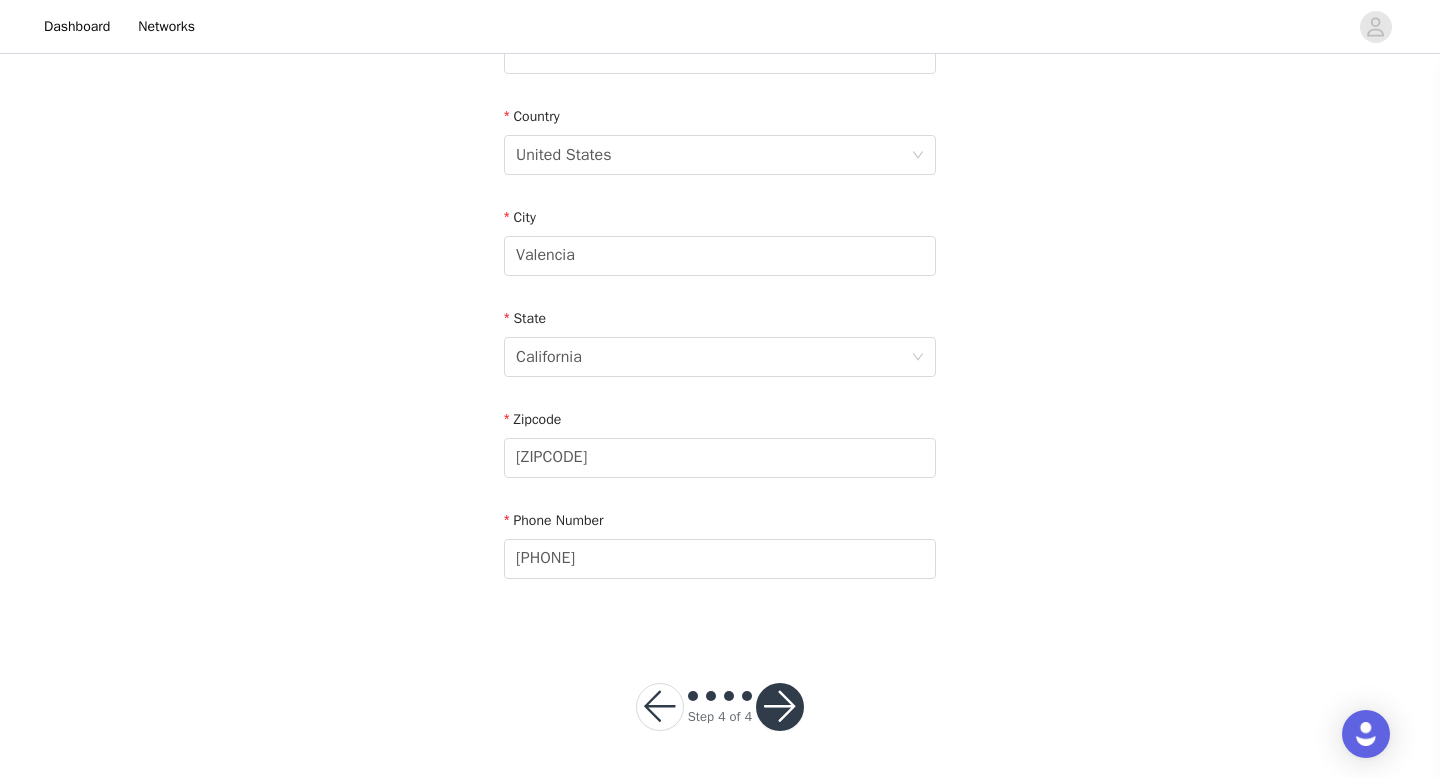 click at bounding box center [780, 707] 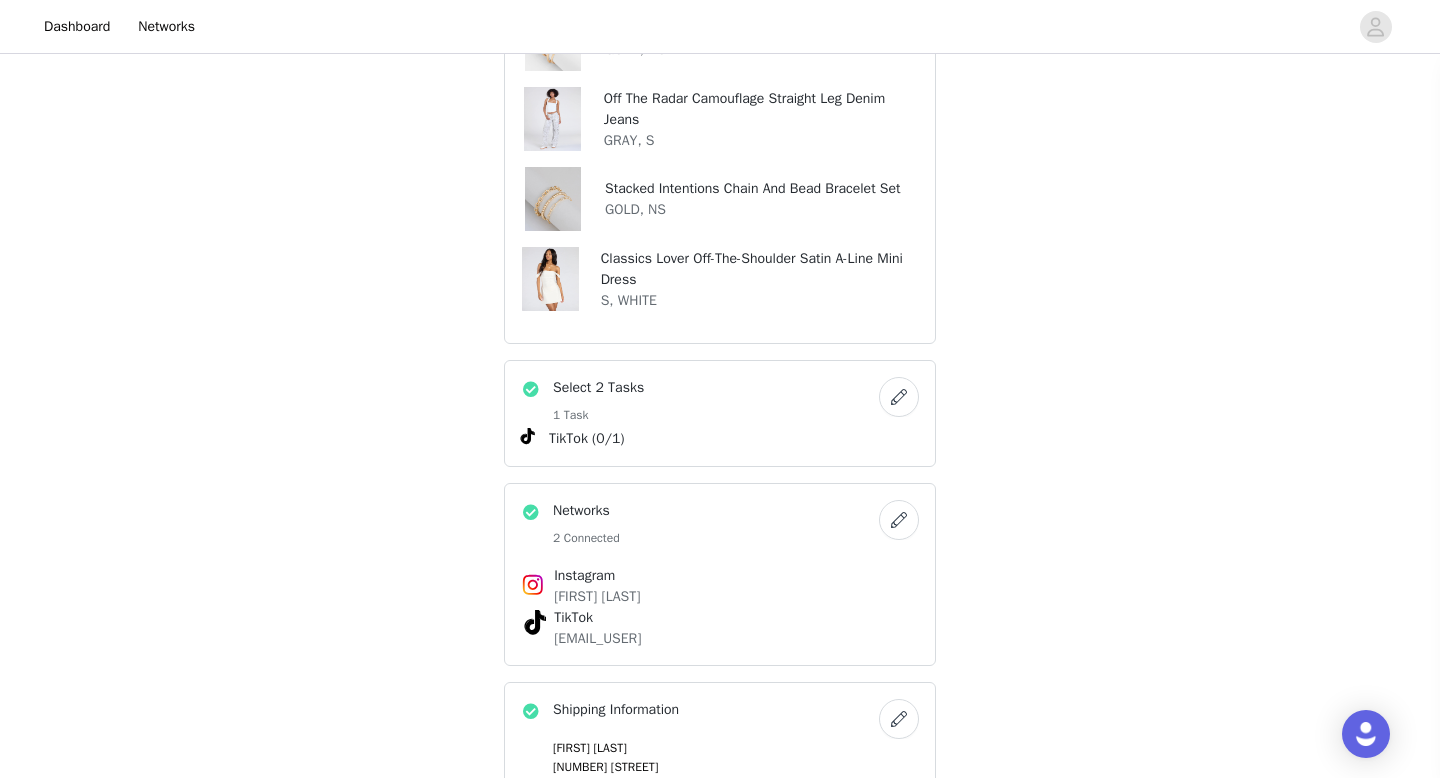 scroll, scrollTop: 855, scrollLeft: 0, axis: vertical 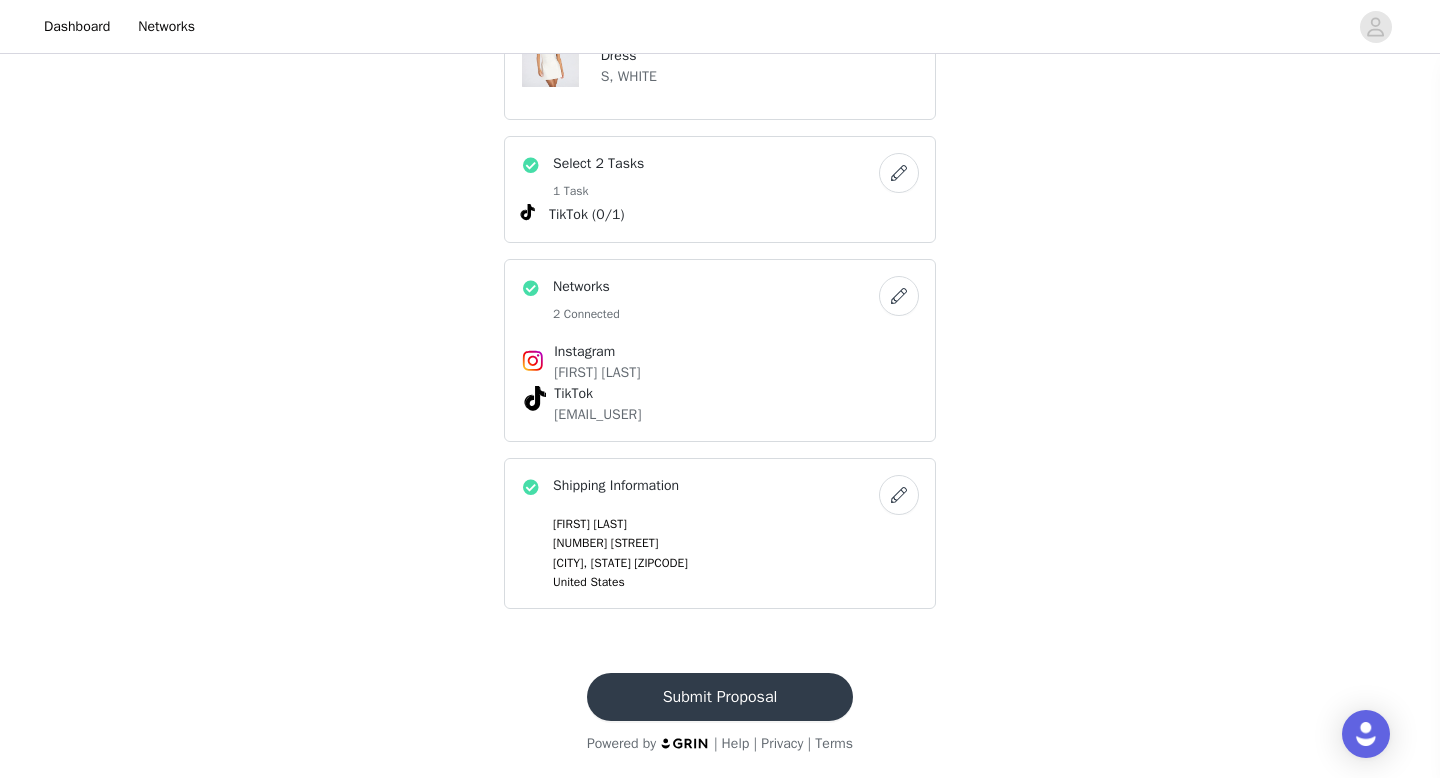 click on "Submit Proposal" at bounding box center [720, 697] 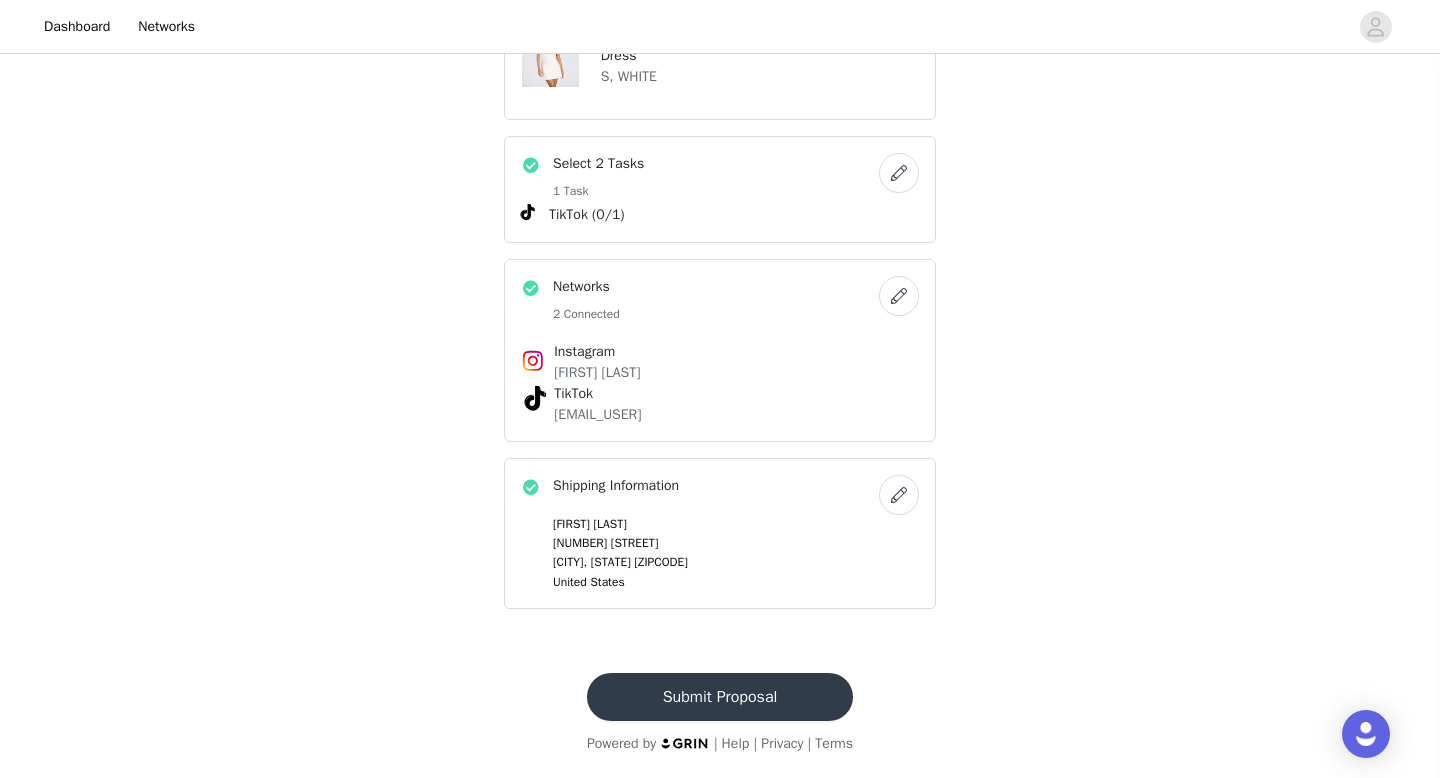 scroll, scrollTop: 0, scrollLeft: 0, axis: both 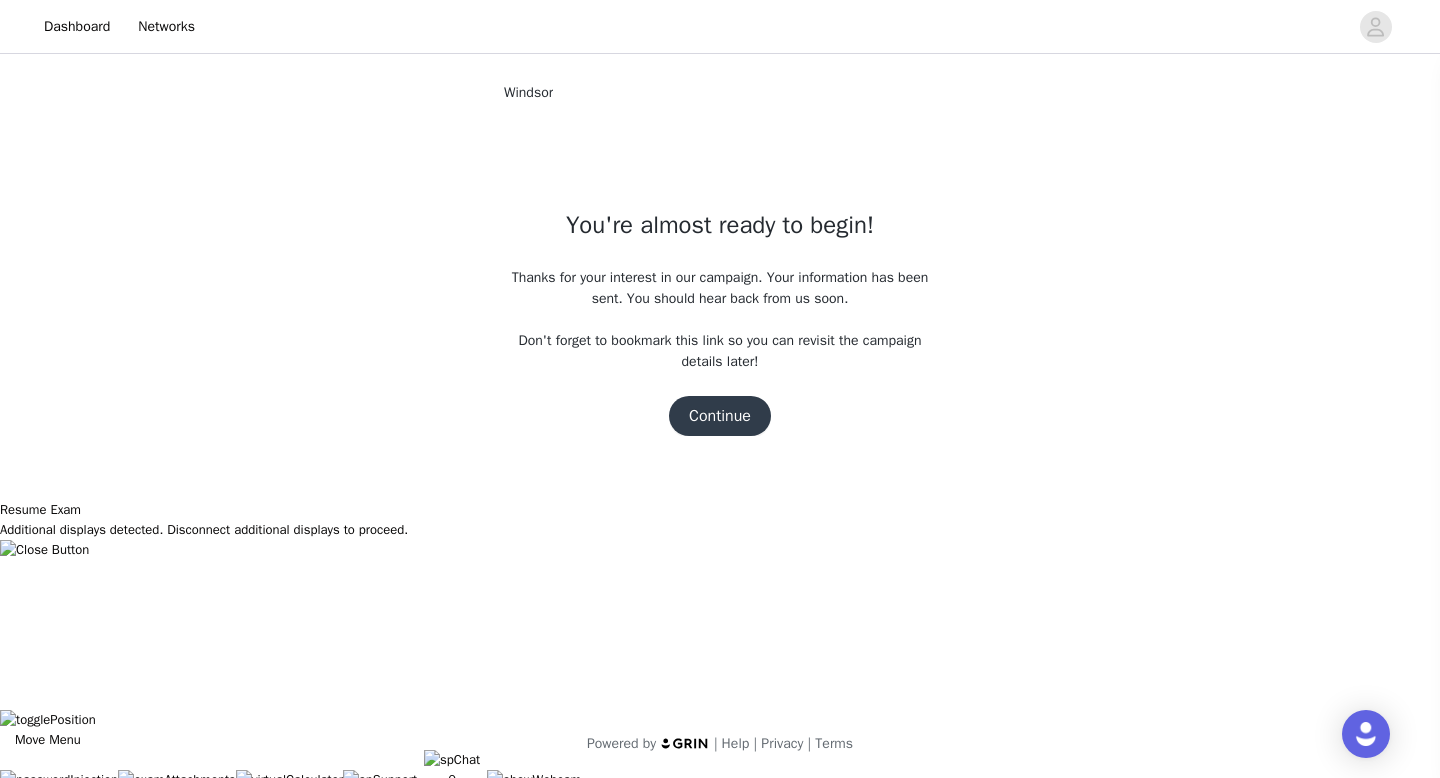 click on "Continue" at bounding box center (720, 416) 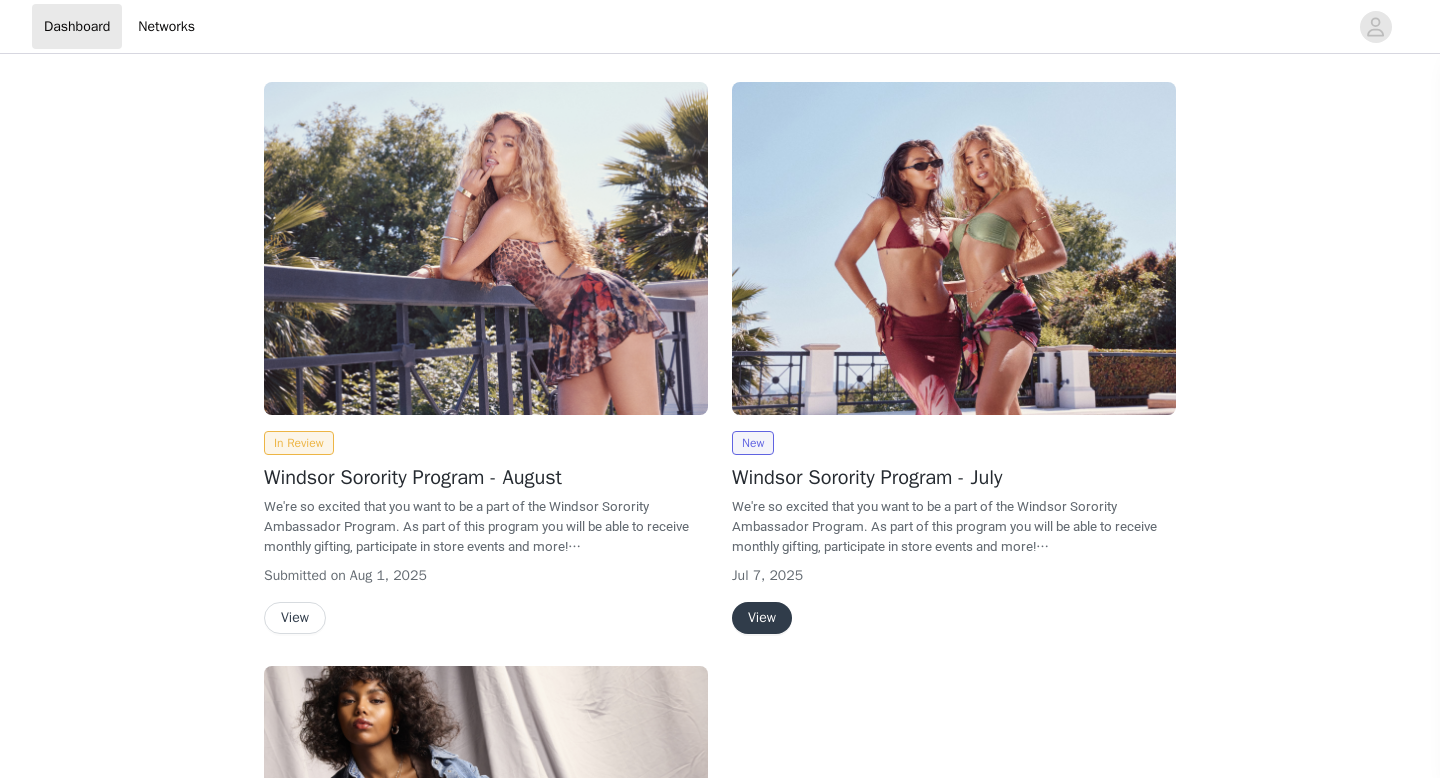 scroll, scrollTop: 0, scrollLeft: 0, axis: both 